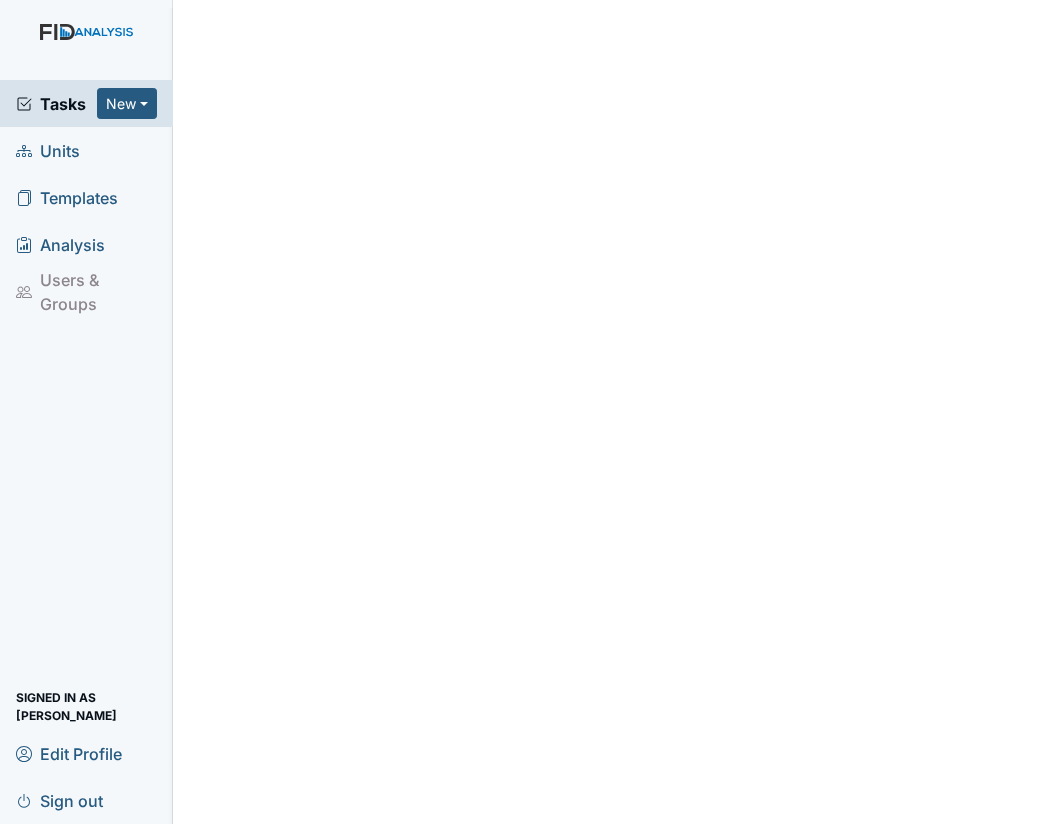 scroll, scrollTop: 0, scrollLeft: 0, axis: both 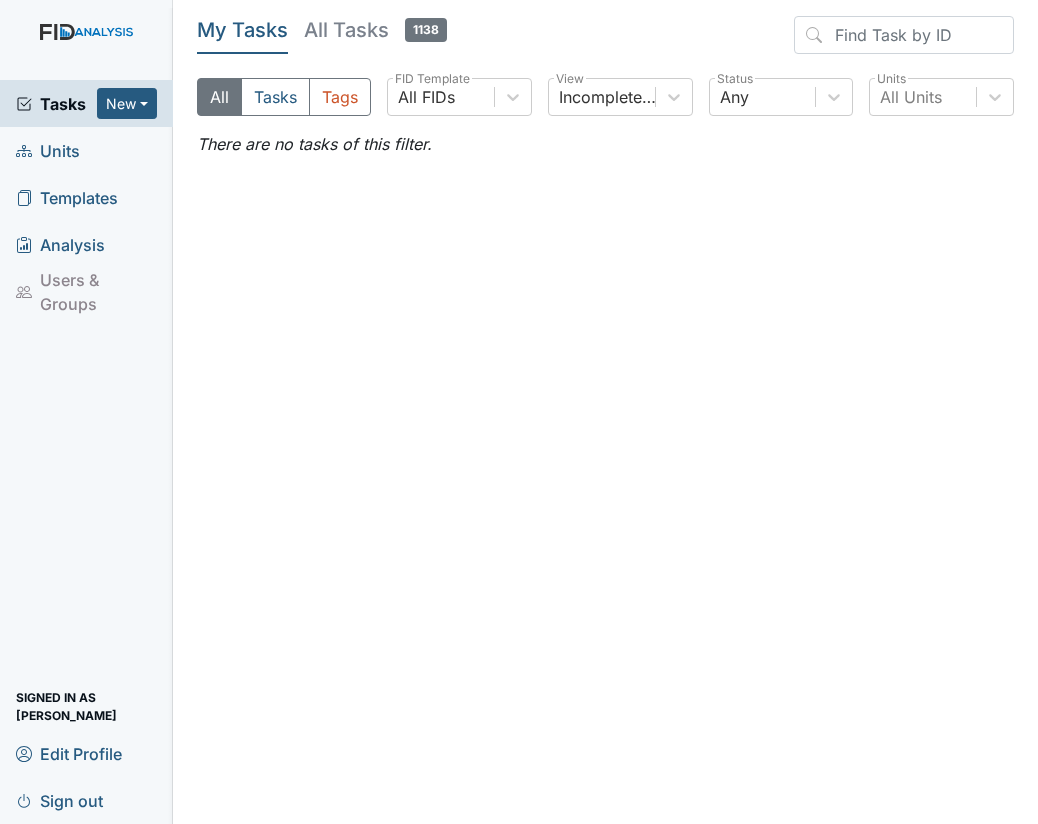 click on "Units" at bounding box center (48, 150) 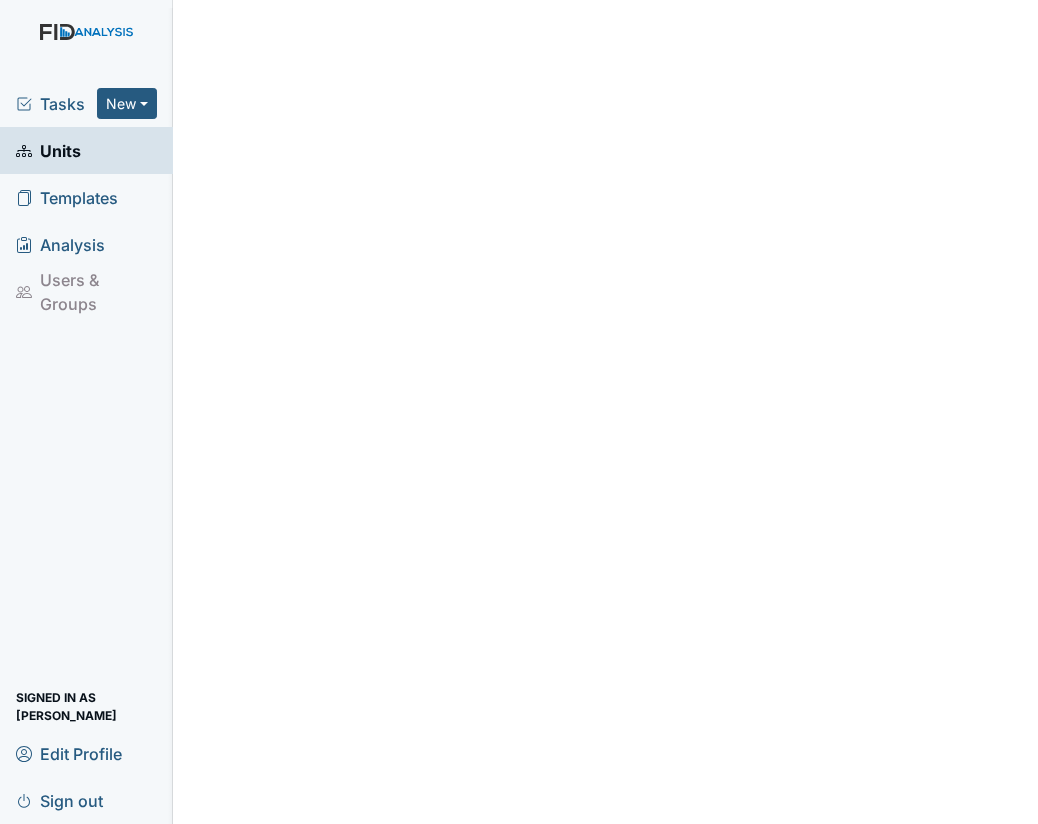 scroll, scrollTop: 0, scrollLeft: 0, axis: both 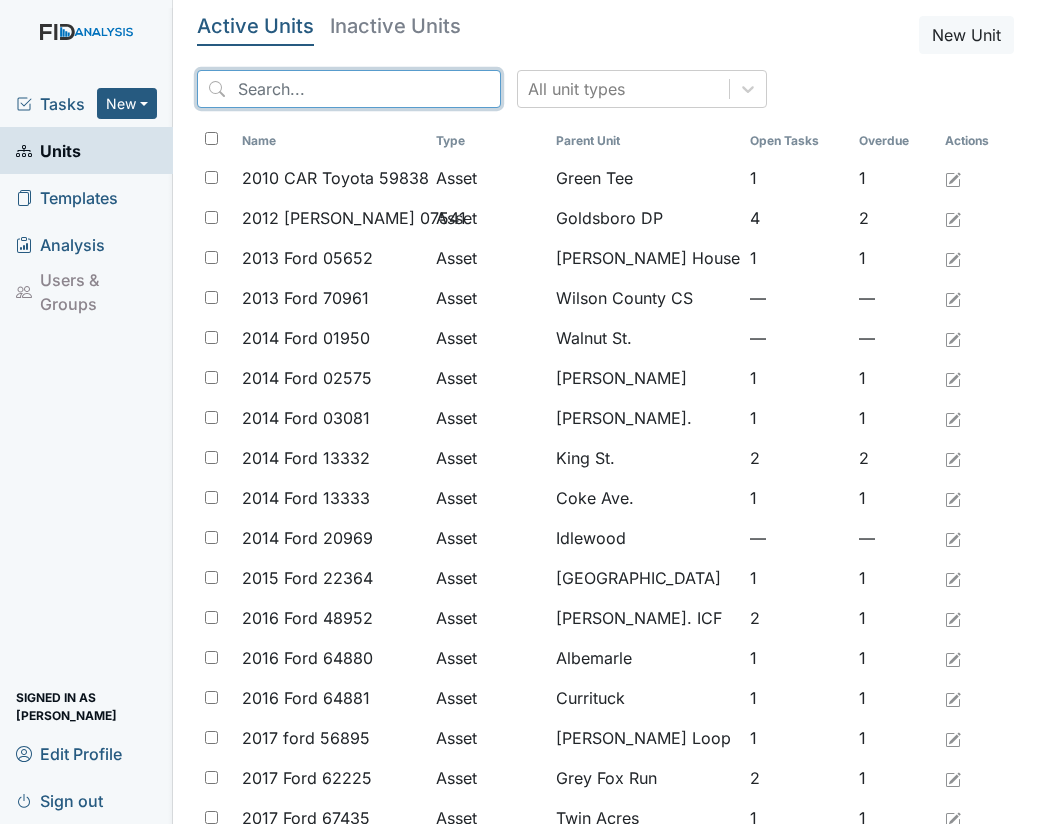 click at bounding box center (349, 89) 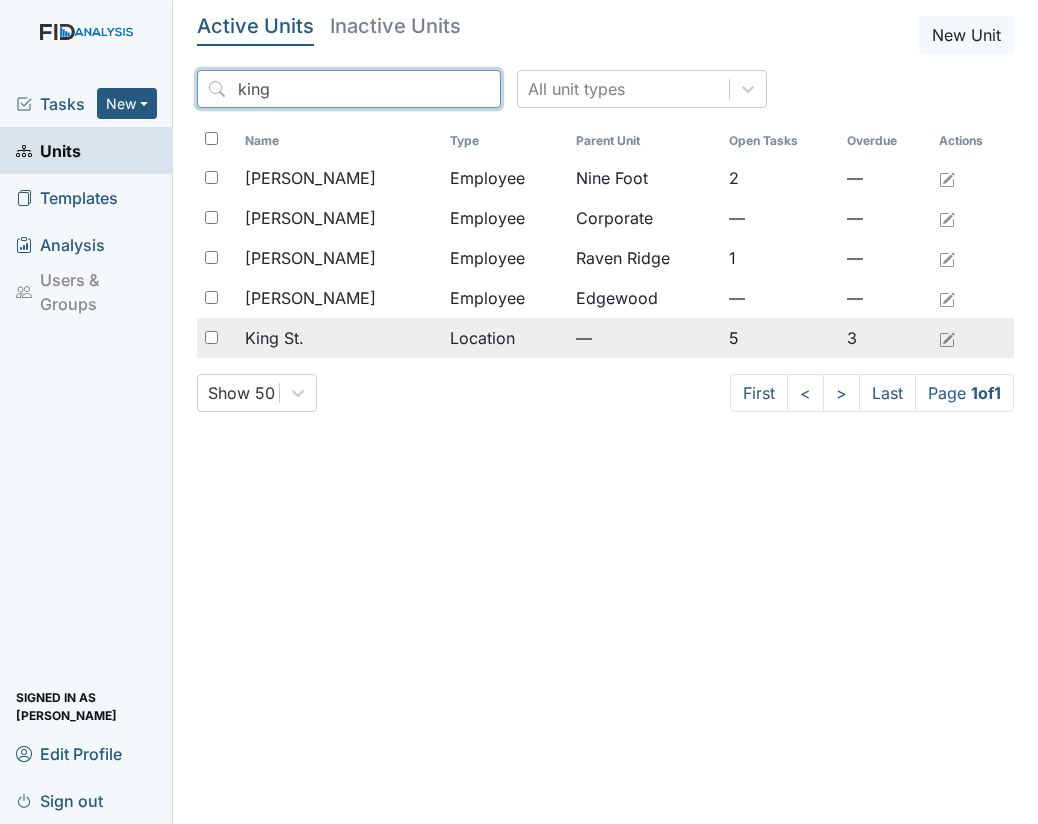 type on "king" 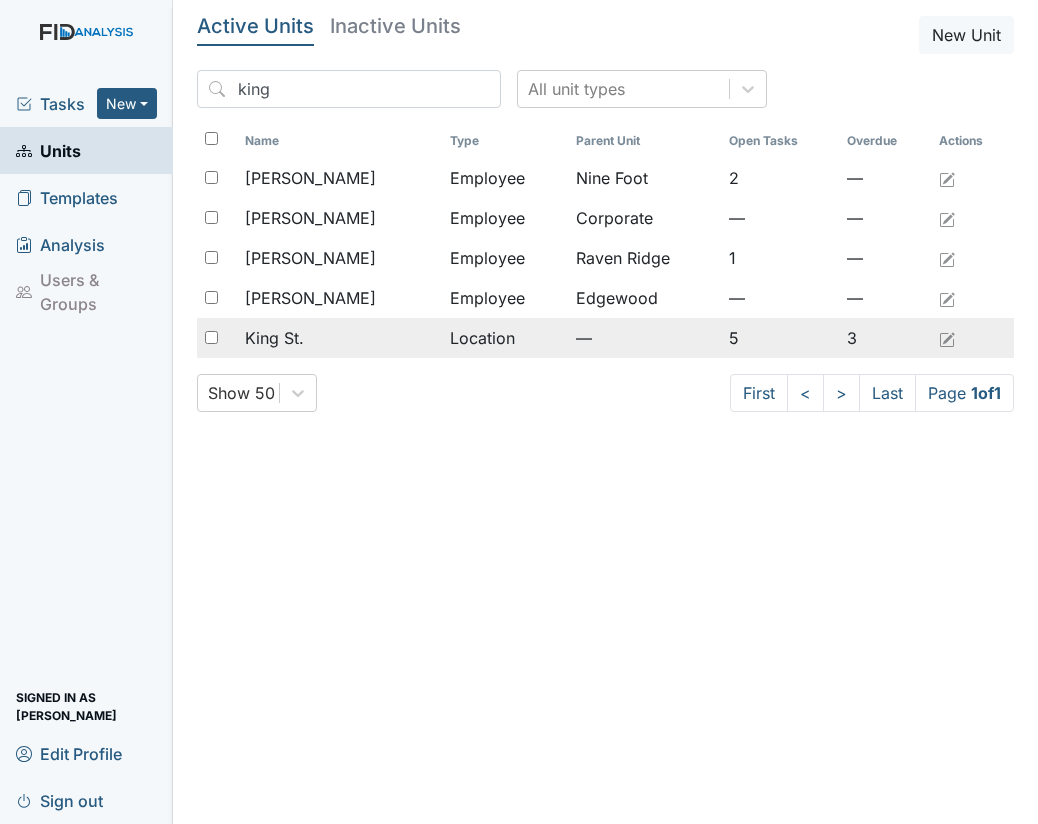 click on "King St." at bounding box center [274, 338] 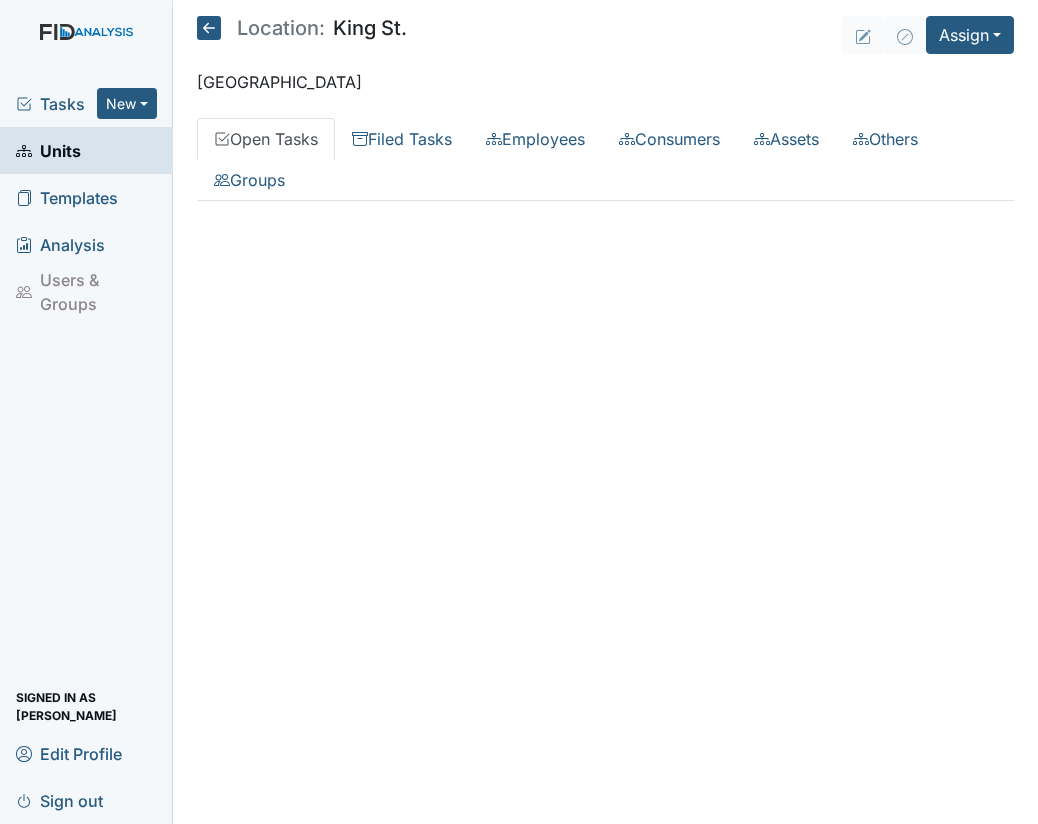 scroll, scrollTop: 0, scrollLeft: 0, axis: both 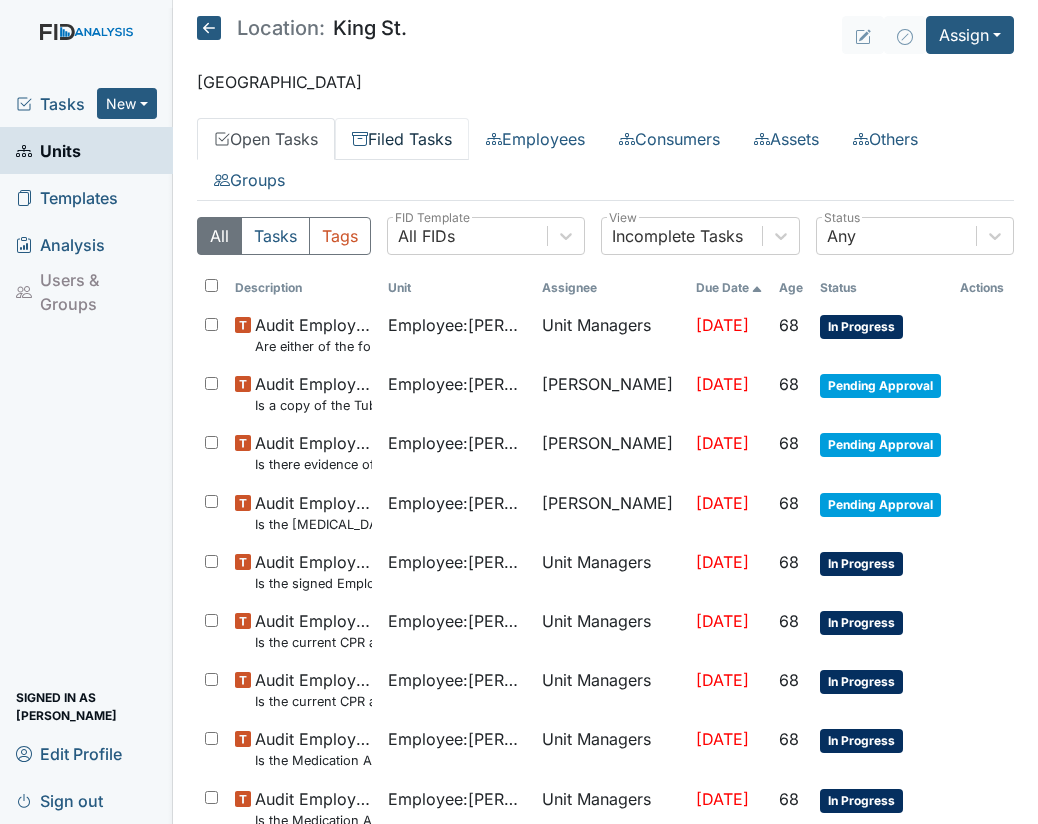 click on "Filed Tasks" at bounding box center [402, 139] 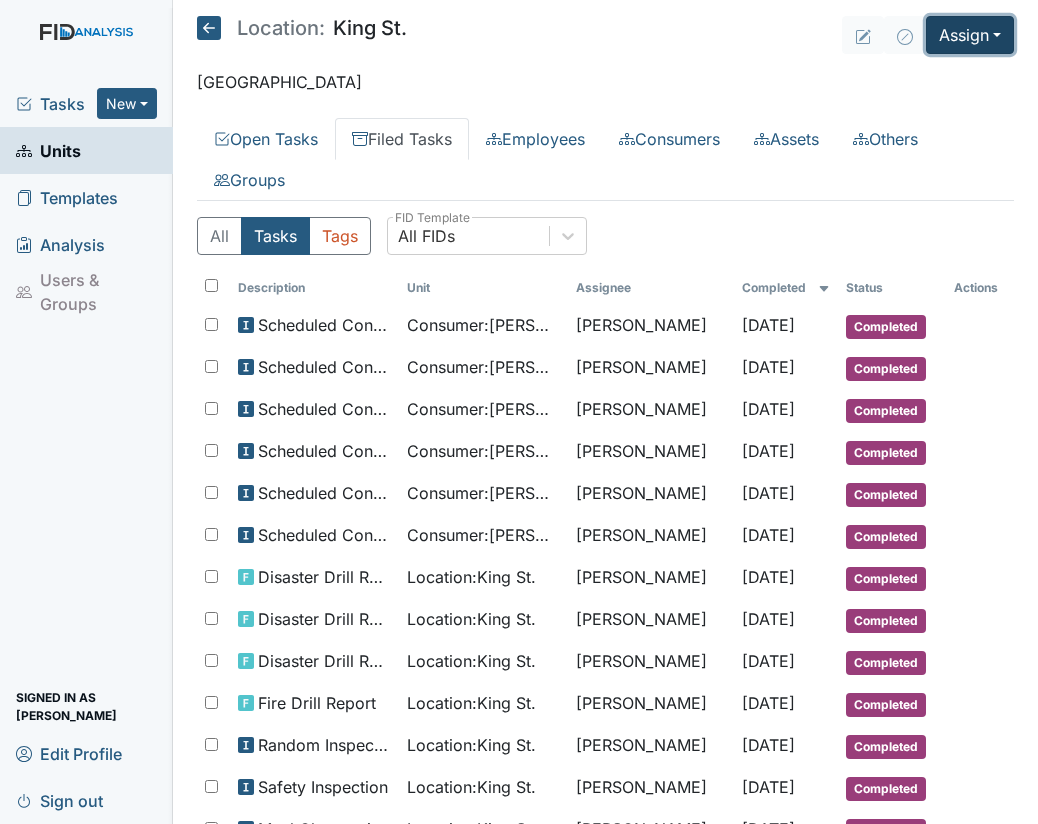 click on "Assign" at bounding box center (970, 35) 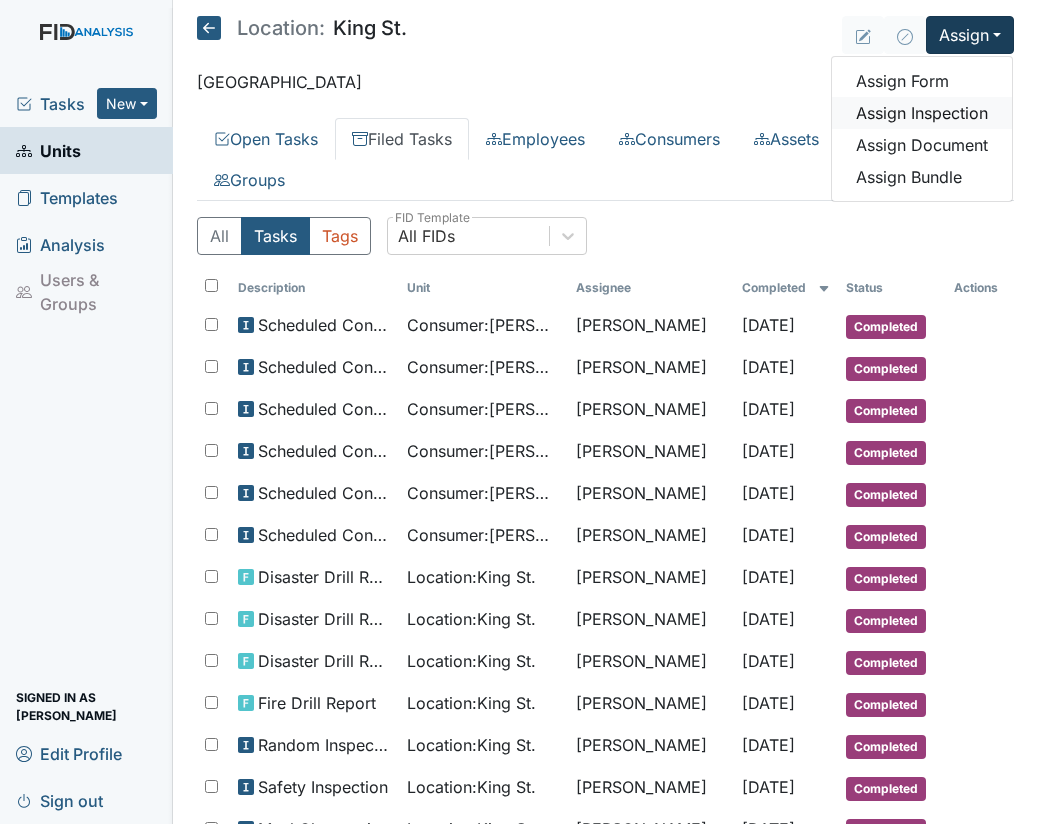 click on "Assign Inspection" at bounding box center (922, 113) 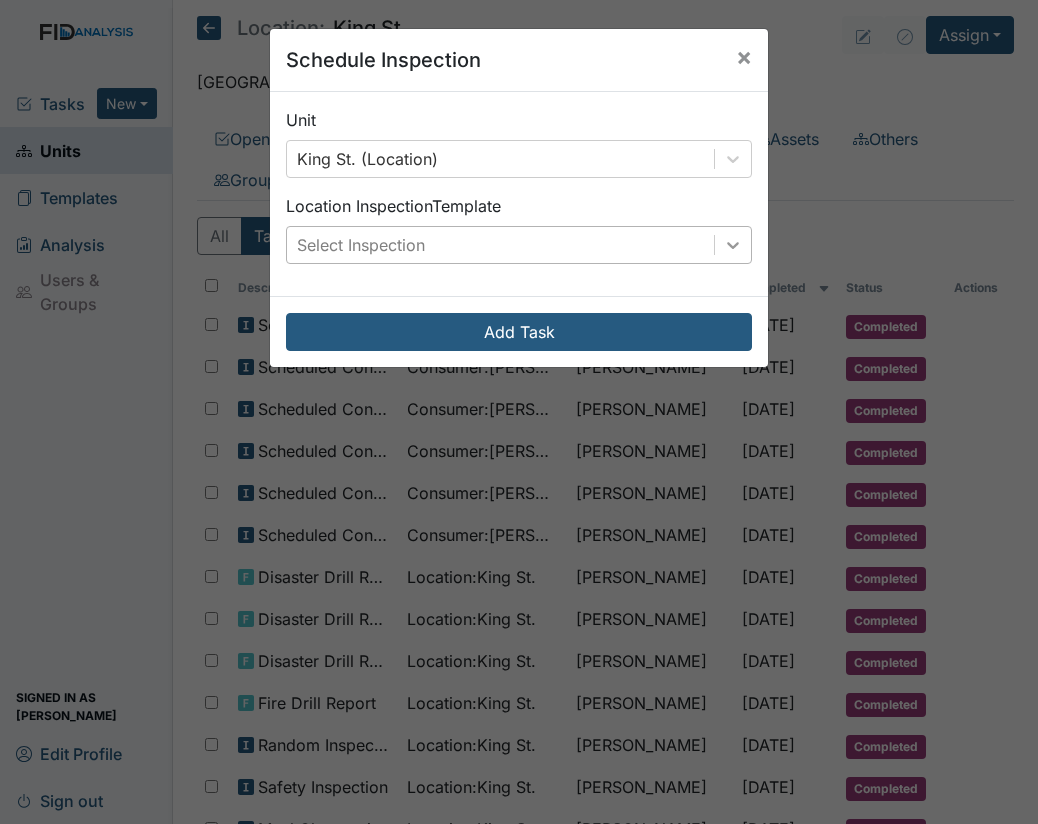 click 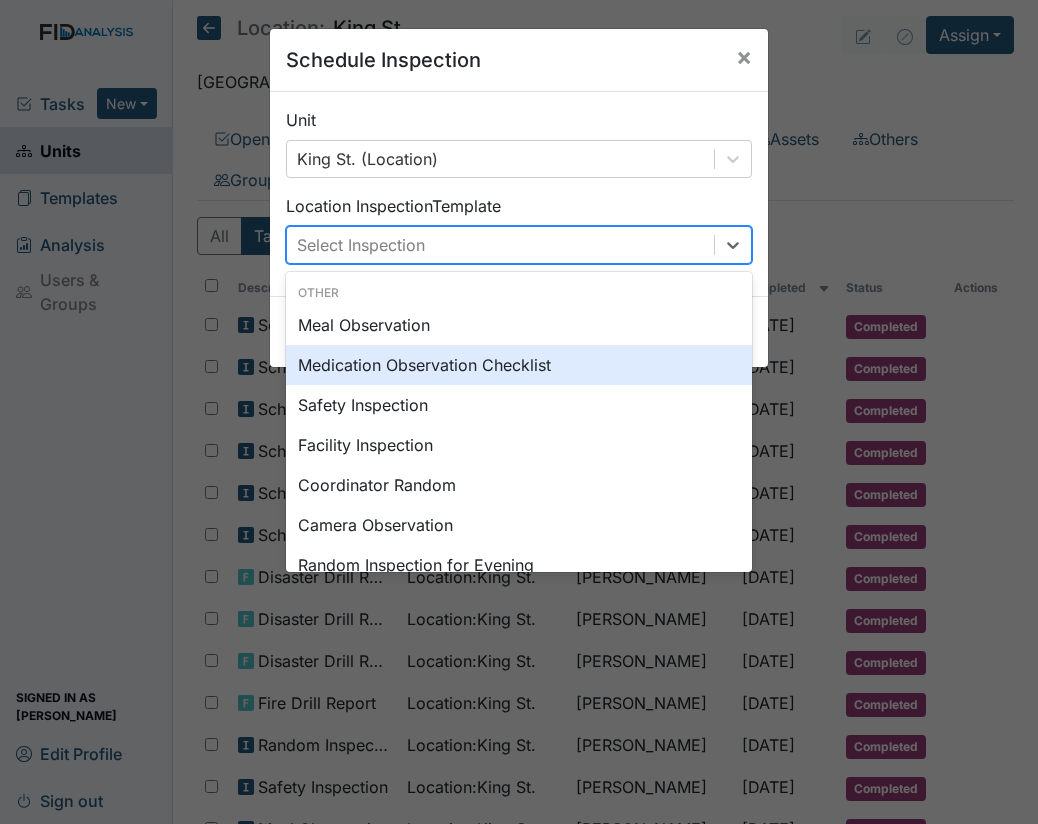 click on "Medication Observation Checklist" at bounding box center (519, 365) 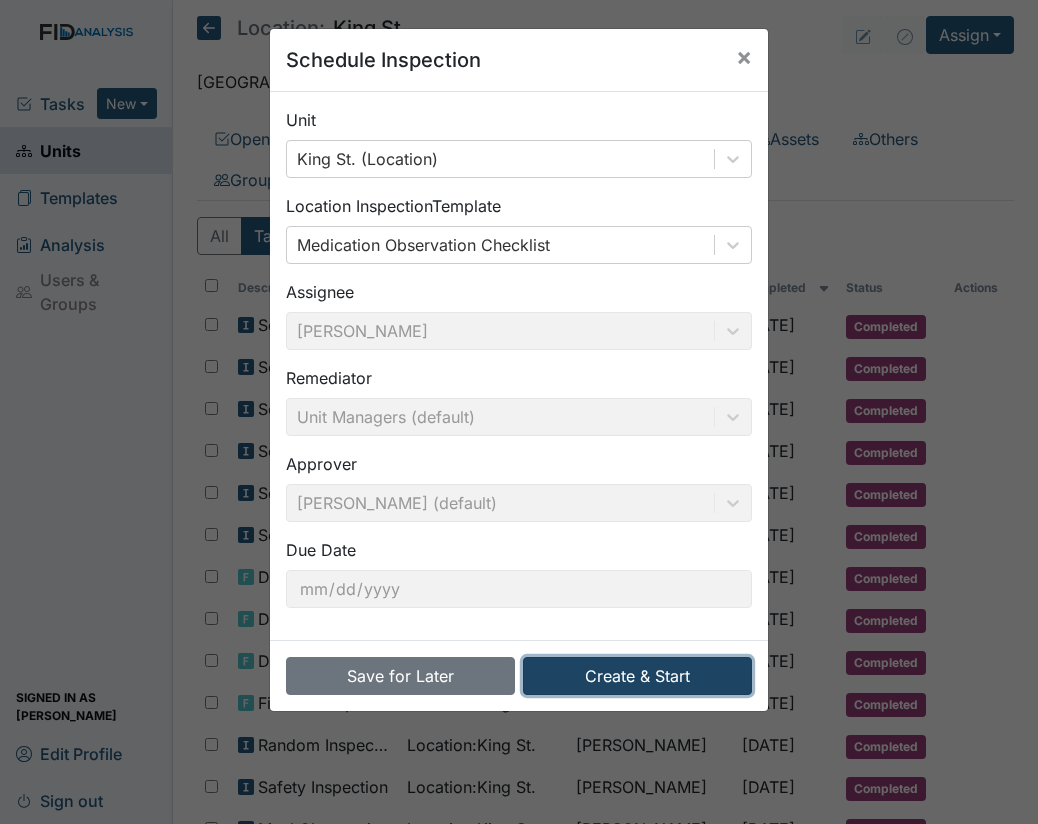 click on "Create & Start" at bounding box center [637, 676] 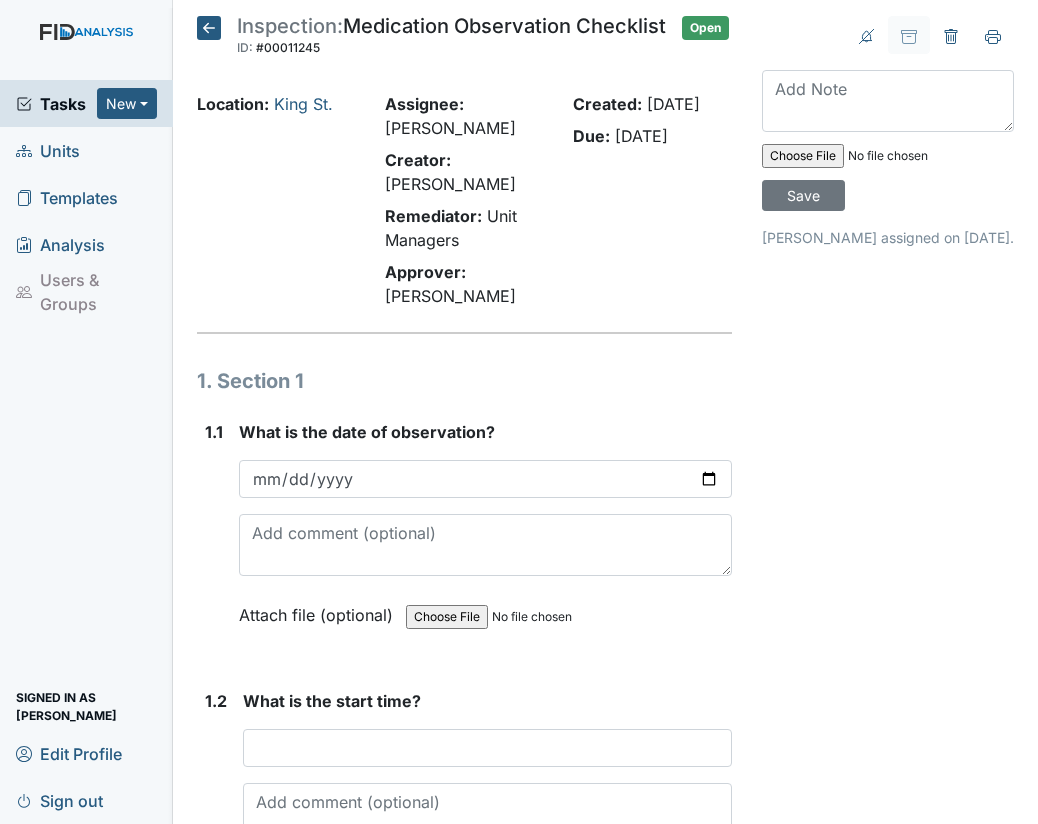 scroll, scrollTop: 0, scrollLeft: 0, axis: both 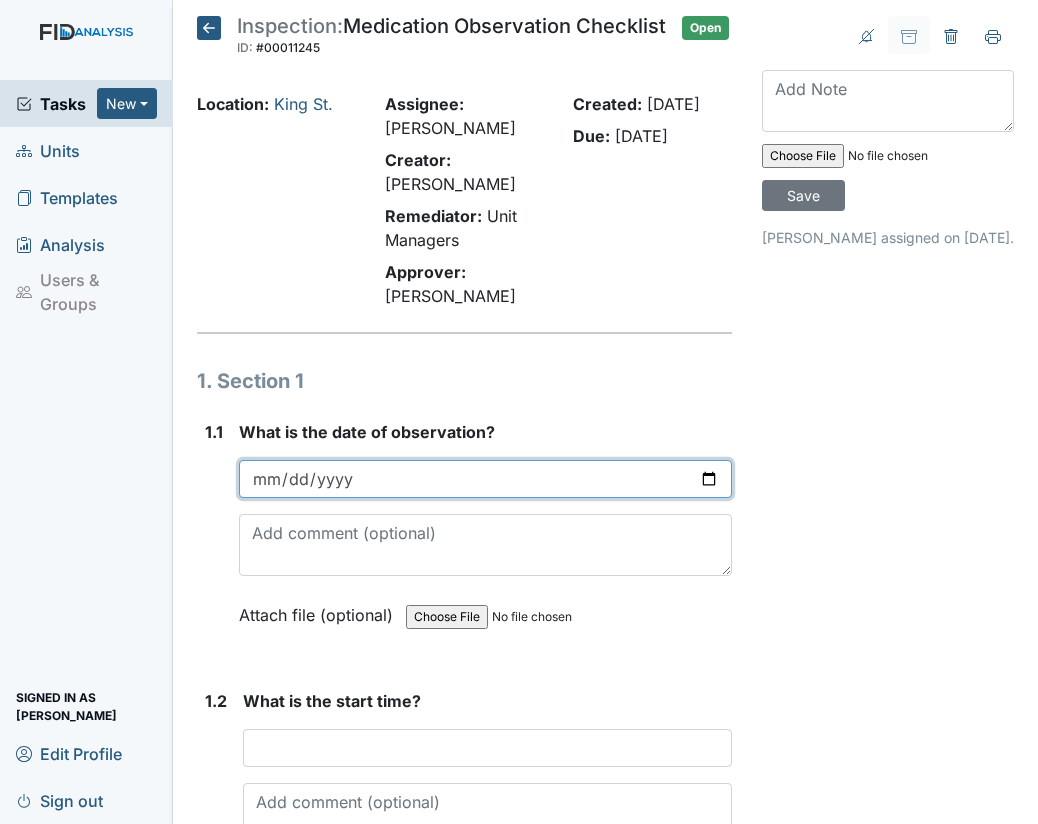 click at bounding box center [485, 479] 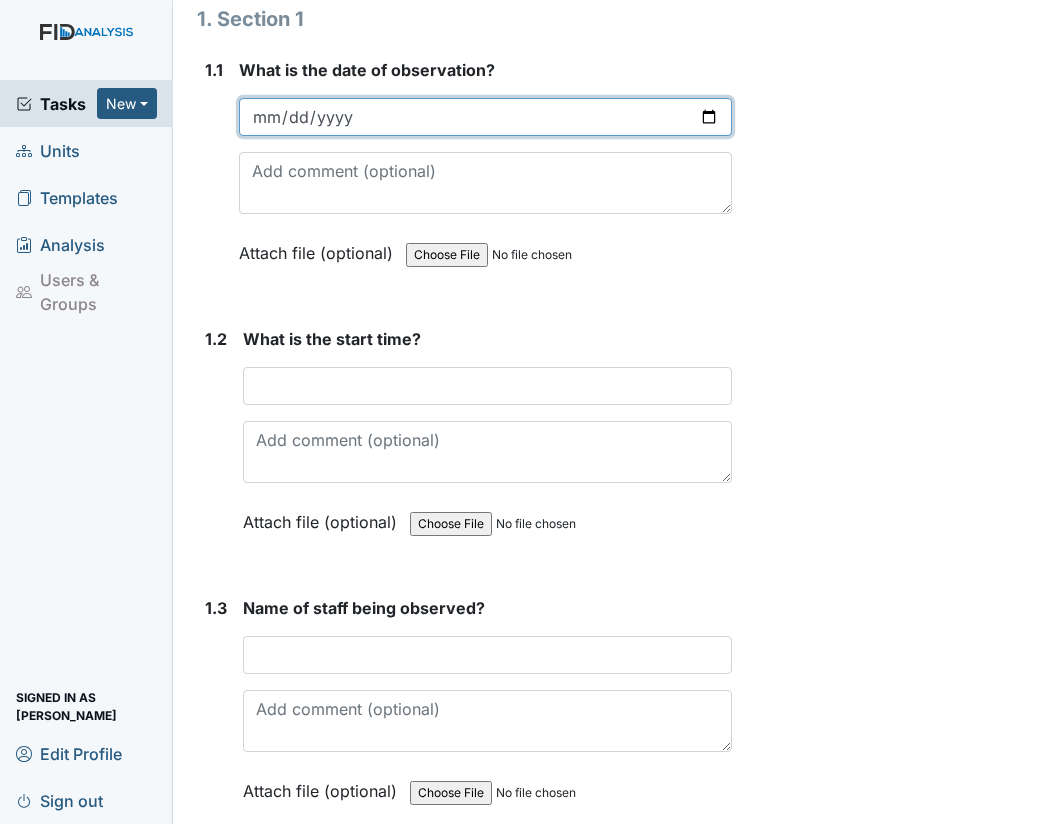 scroll, scrollTop: 534, scrollLeft: 0, axis: vertical 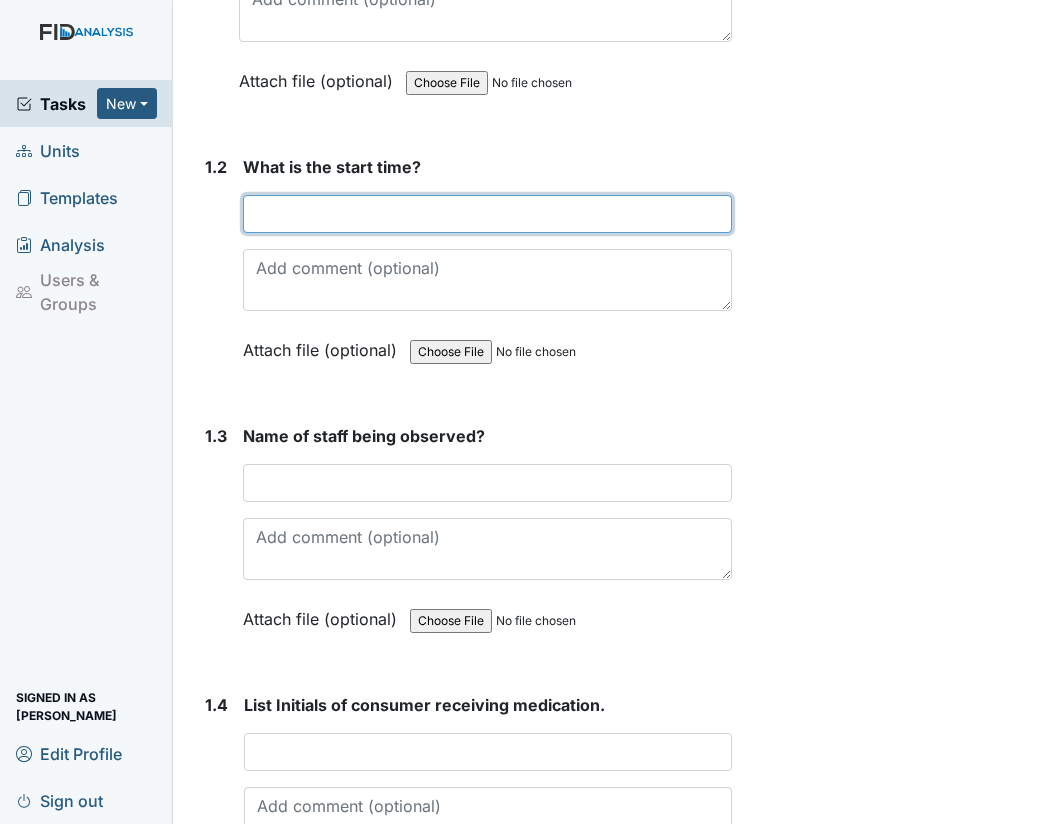 click at bounding box center [487, 214] 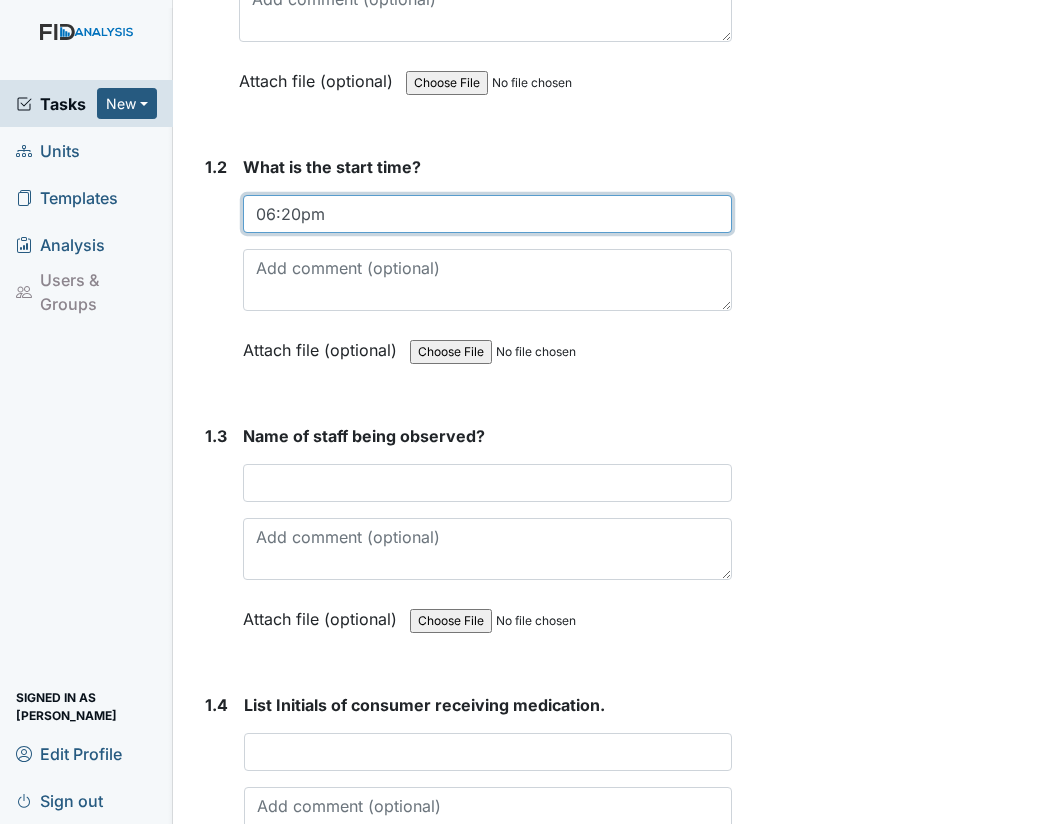 click on "06:20pm" at bounding box center (487, 214) 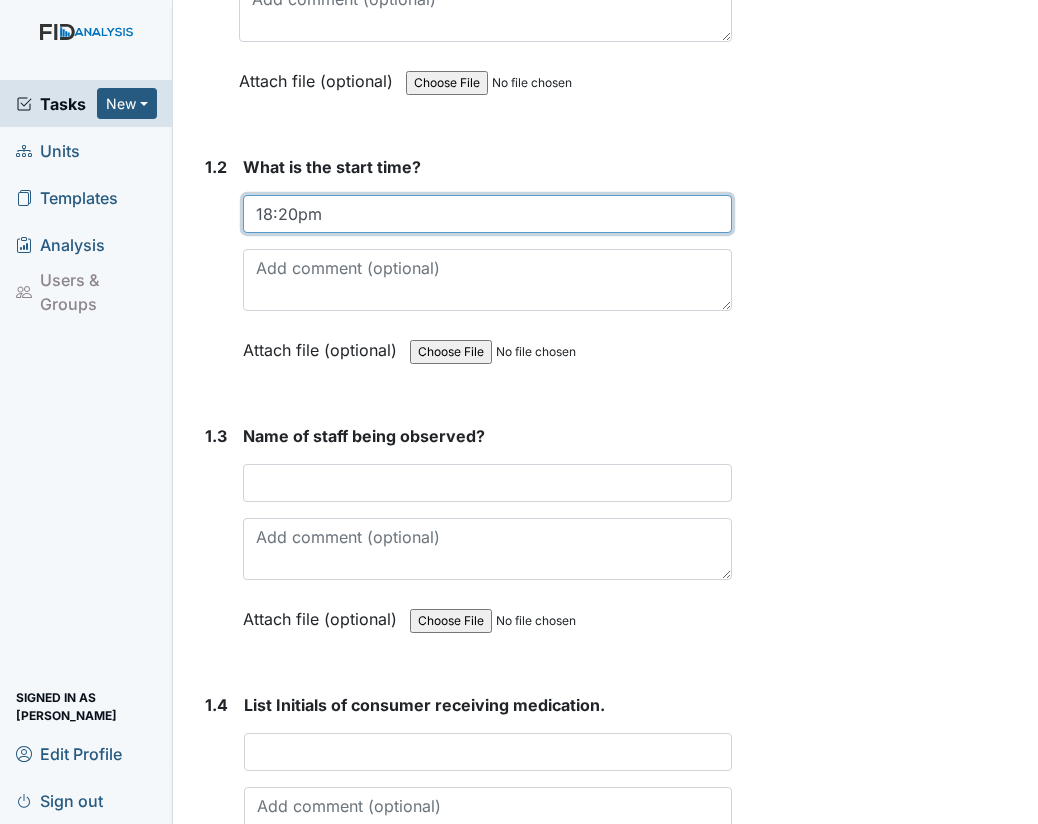 type on "18:20pm" 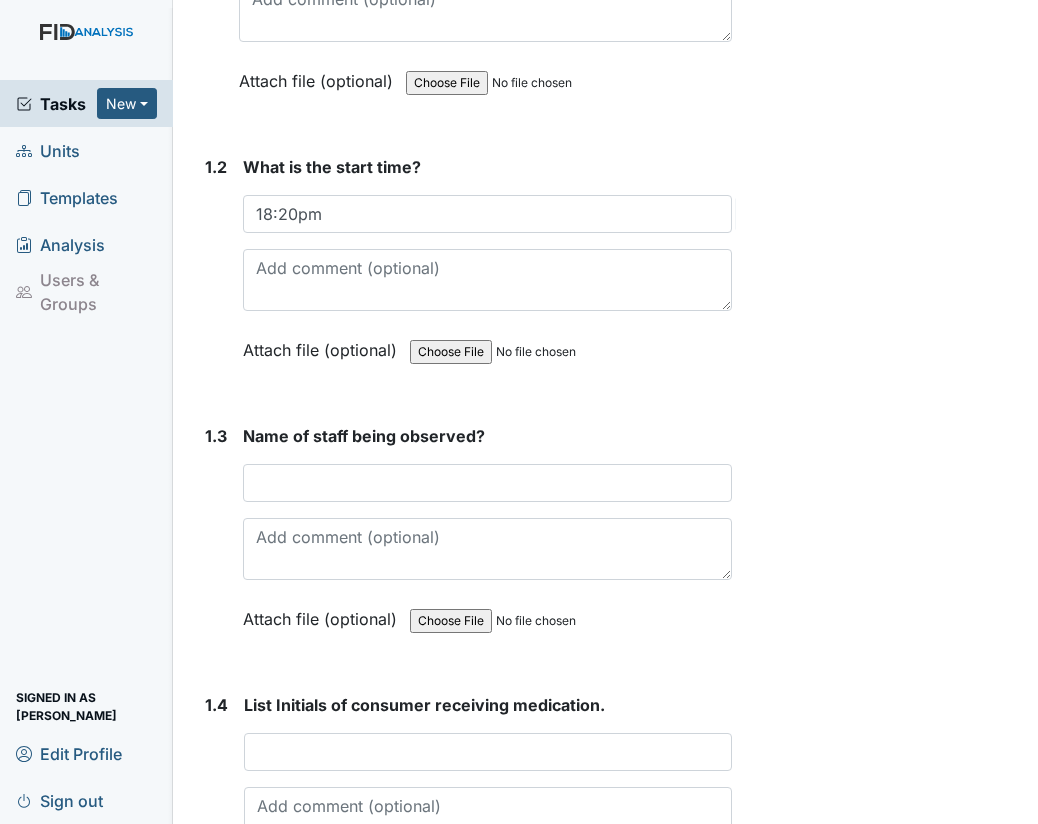 click on "Archive Task
×
Are you sure you want to archive this task? It will appear as incomplete on reports.
Archive
Delete Task
×
Are you sure you want to delete this task?
Delete
Save
Felecia  Pierce assigned on Jul 17, 2025." at bounding box center [888, 1593] 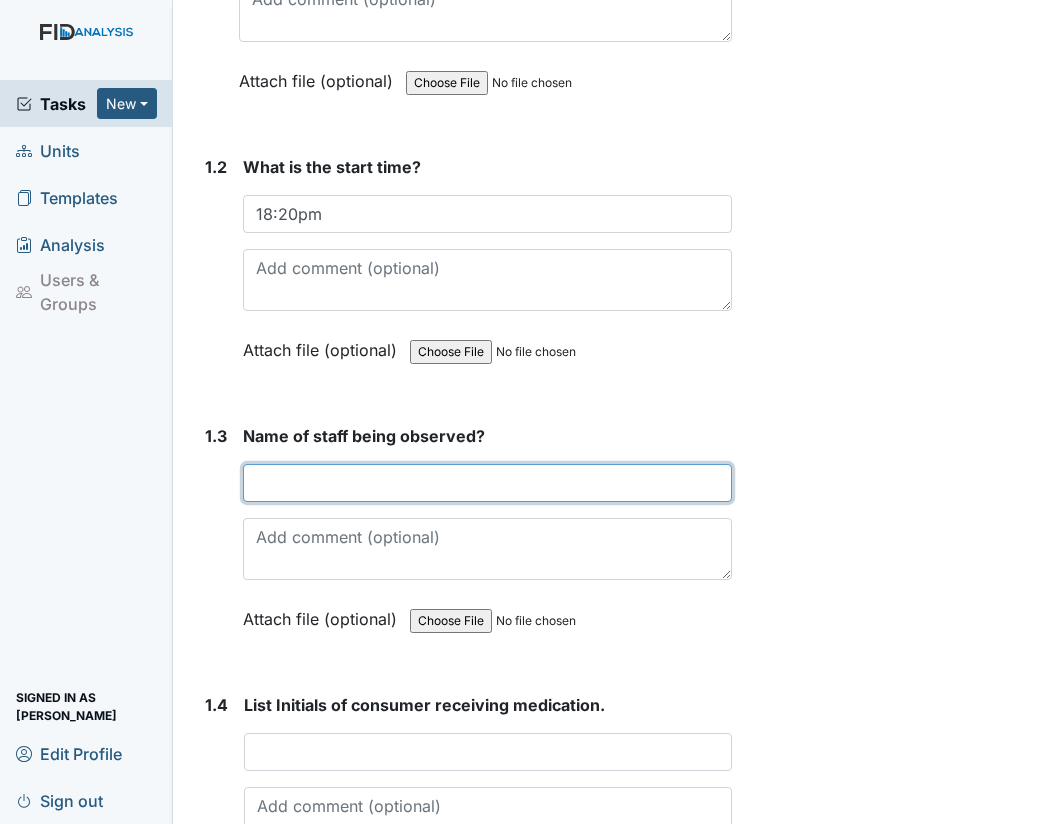 click at bounding box center (487, 483) 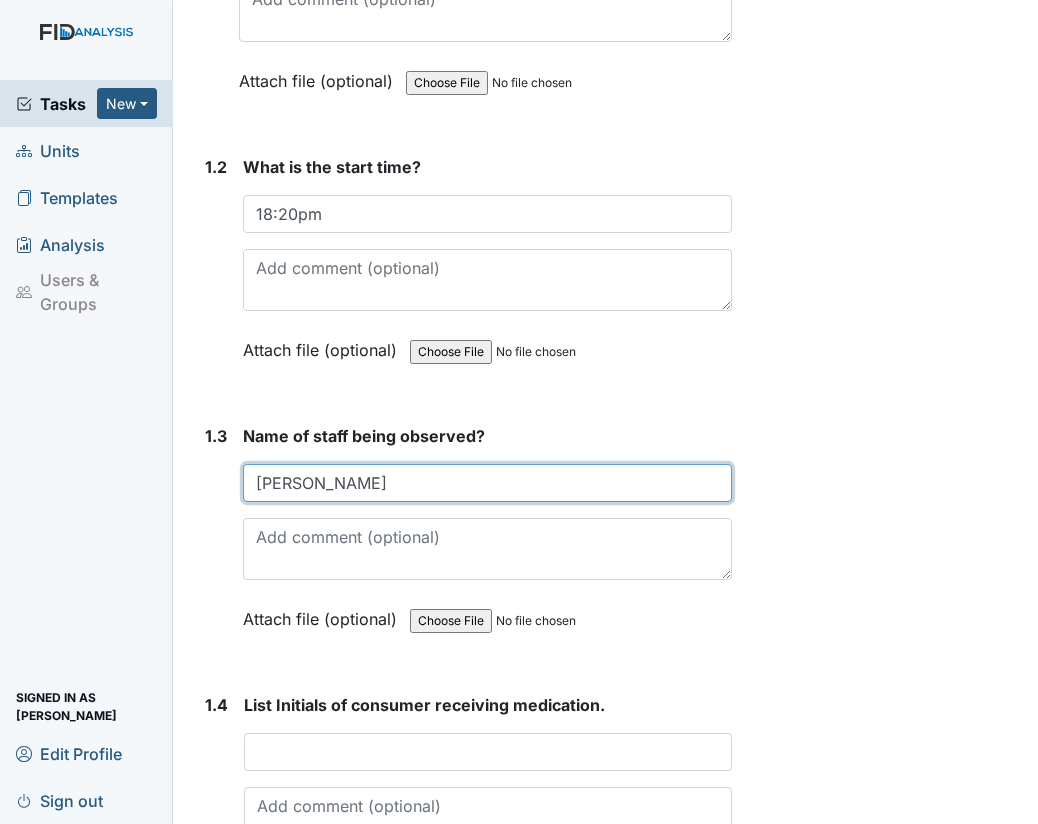 type on "Jyqeshula Johnson" 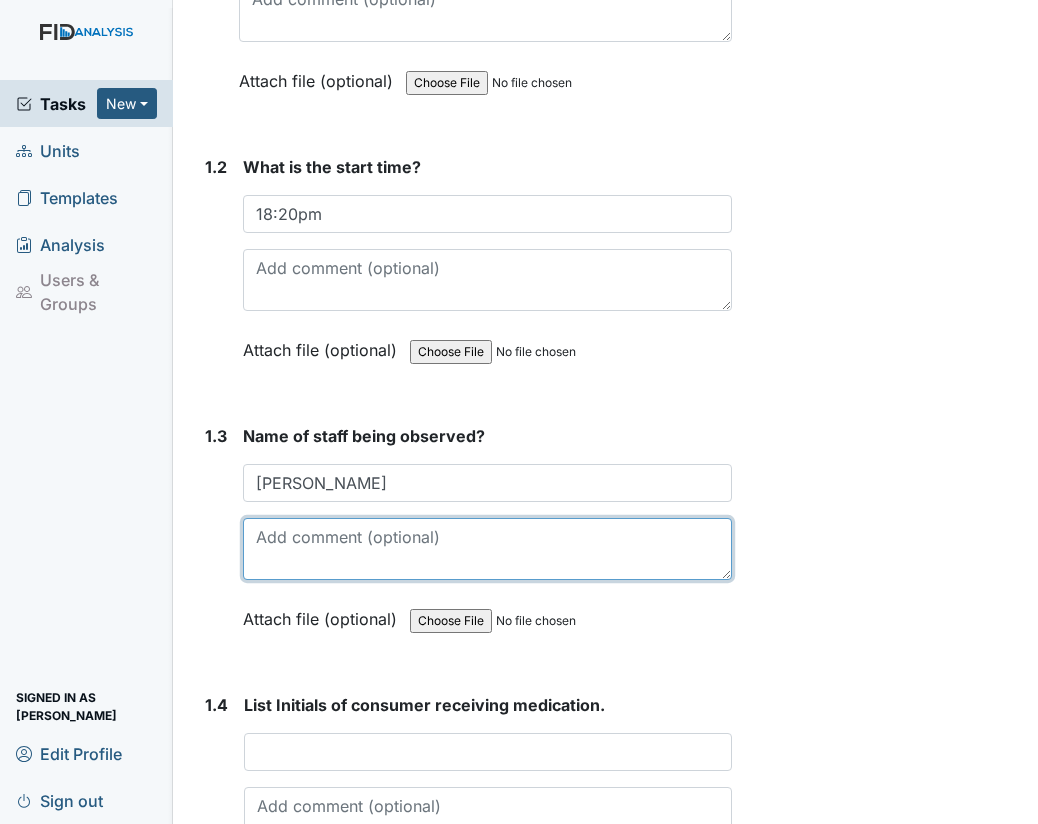 click at bounding box center (487, 549) 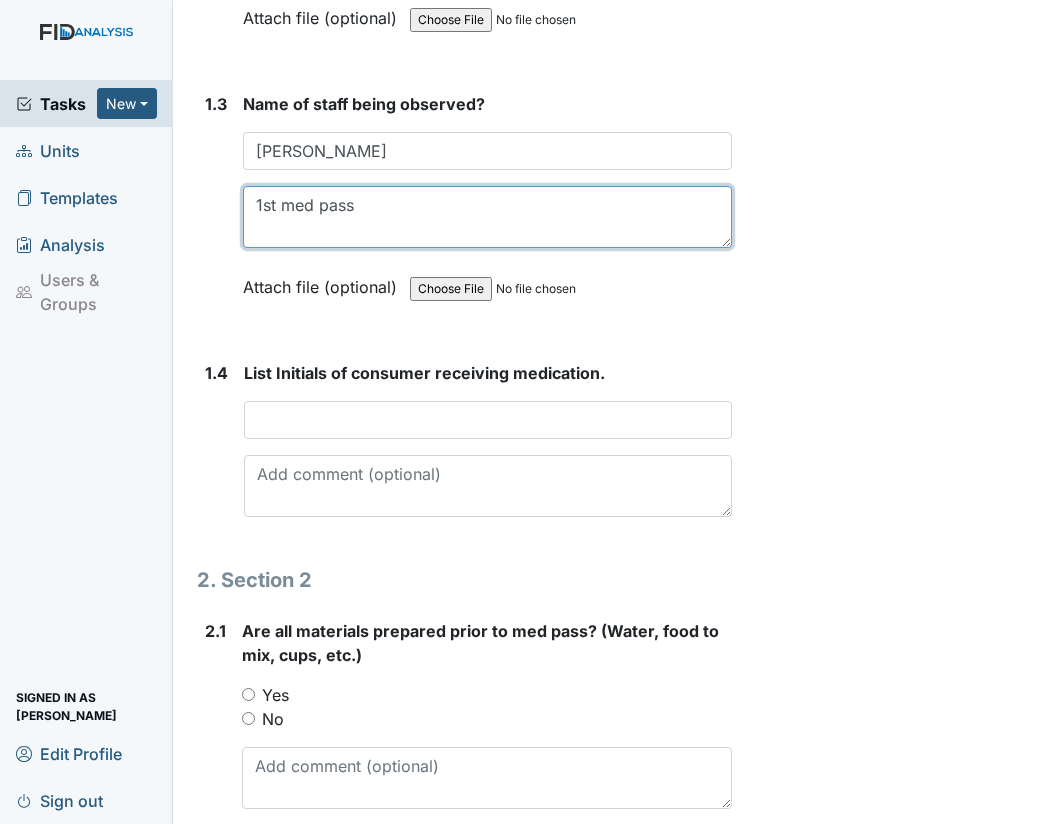 scroll, scrollTop: 947, scrollLeft: 0, axis: vertical 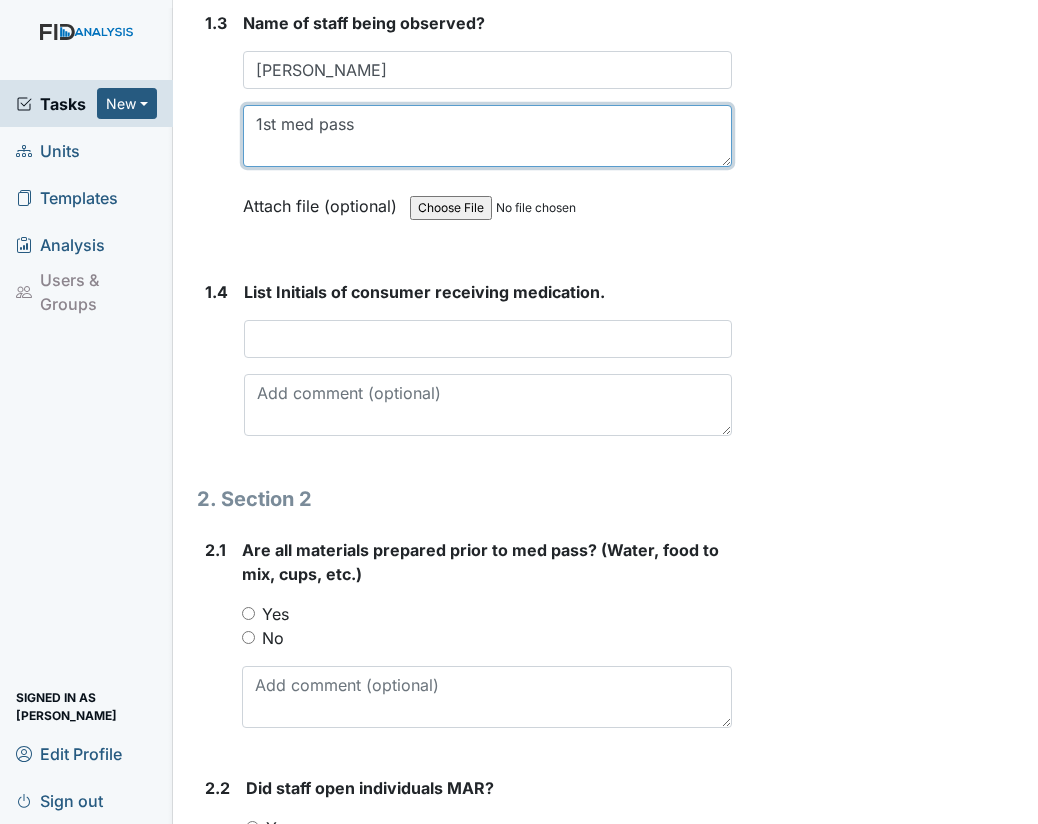 type on "1st med pass" 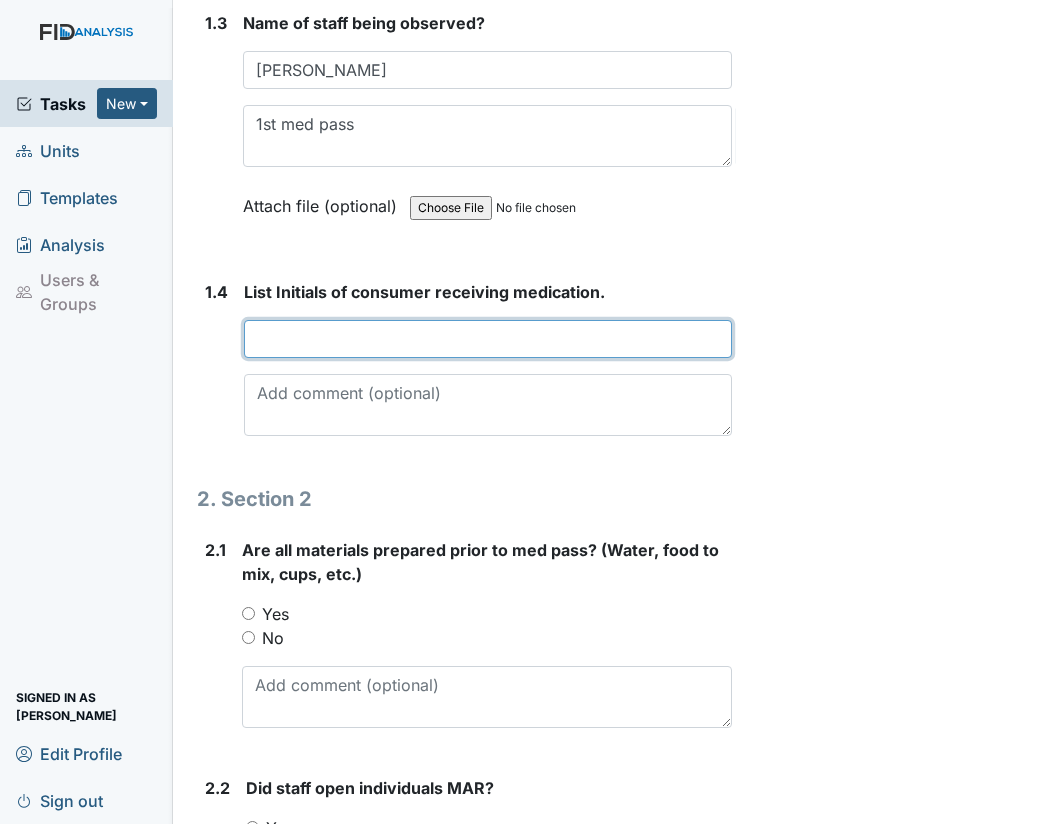 click at bounding box center (488, 339) 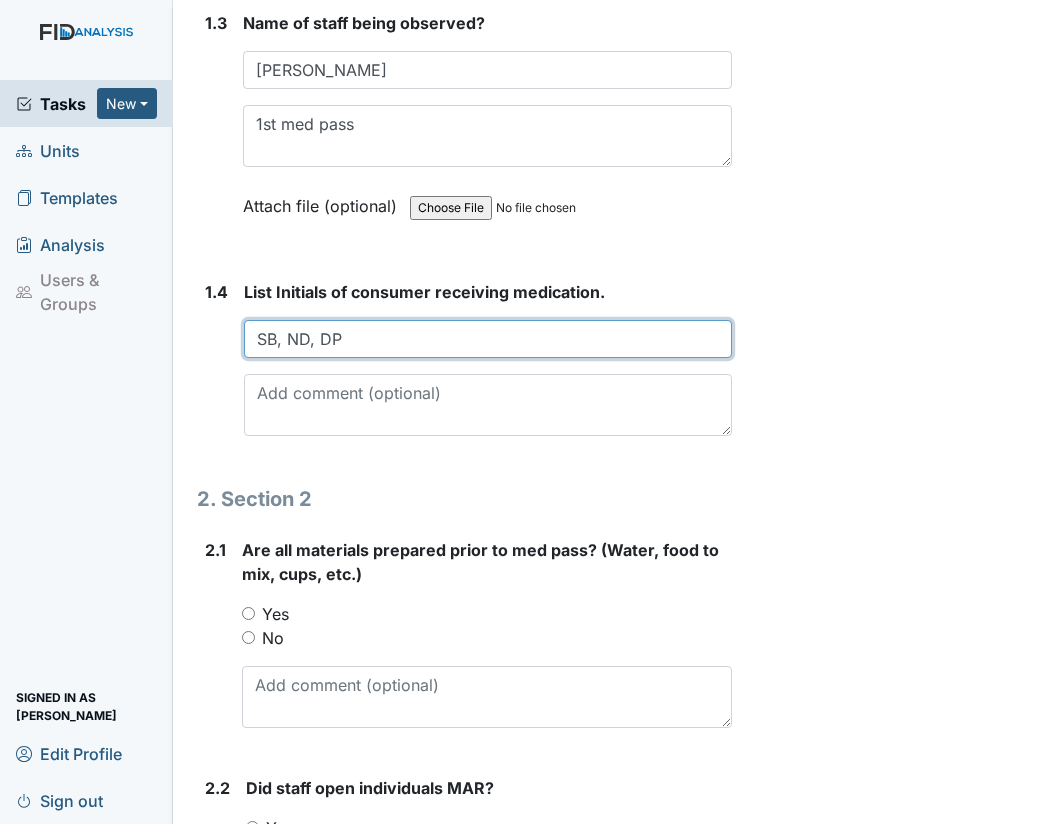 type on "SB, ND, DP" 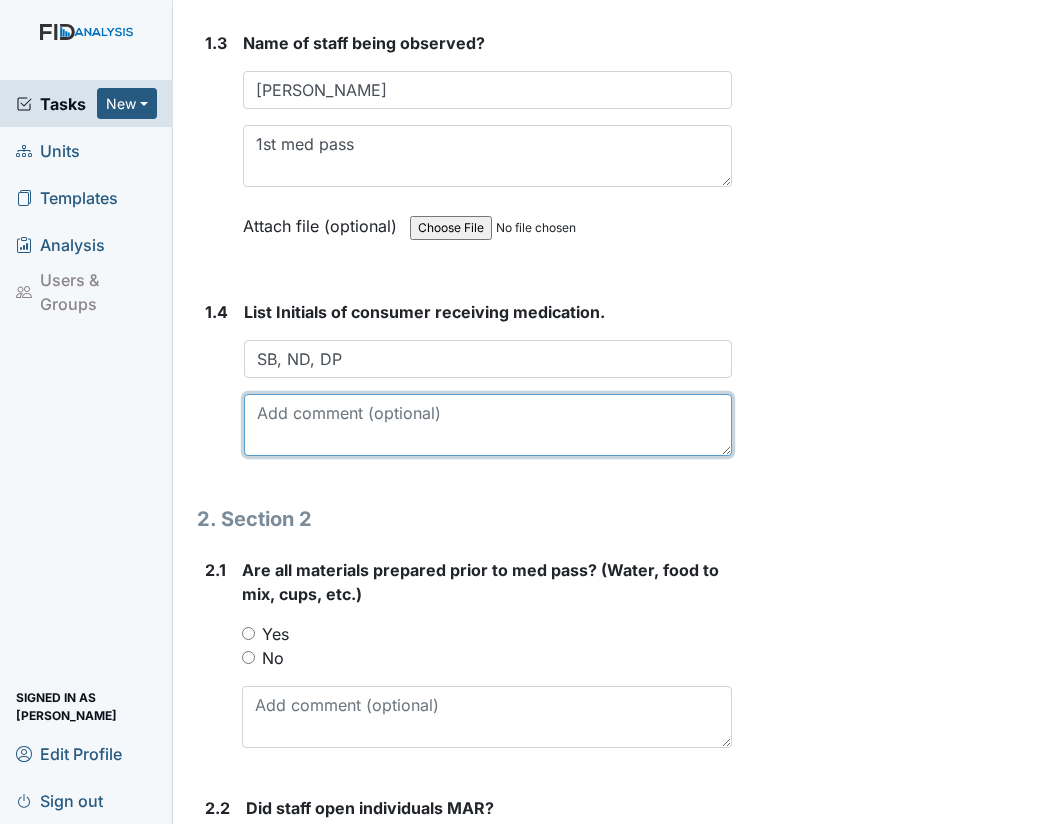 click at bounding box center [488, 425] 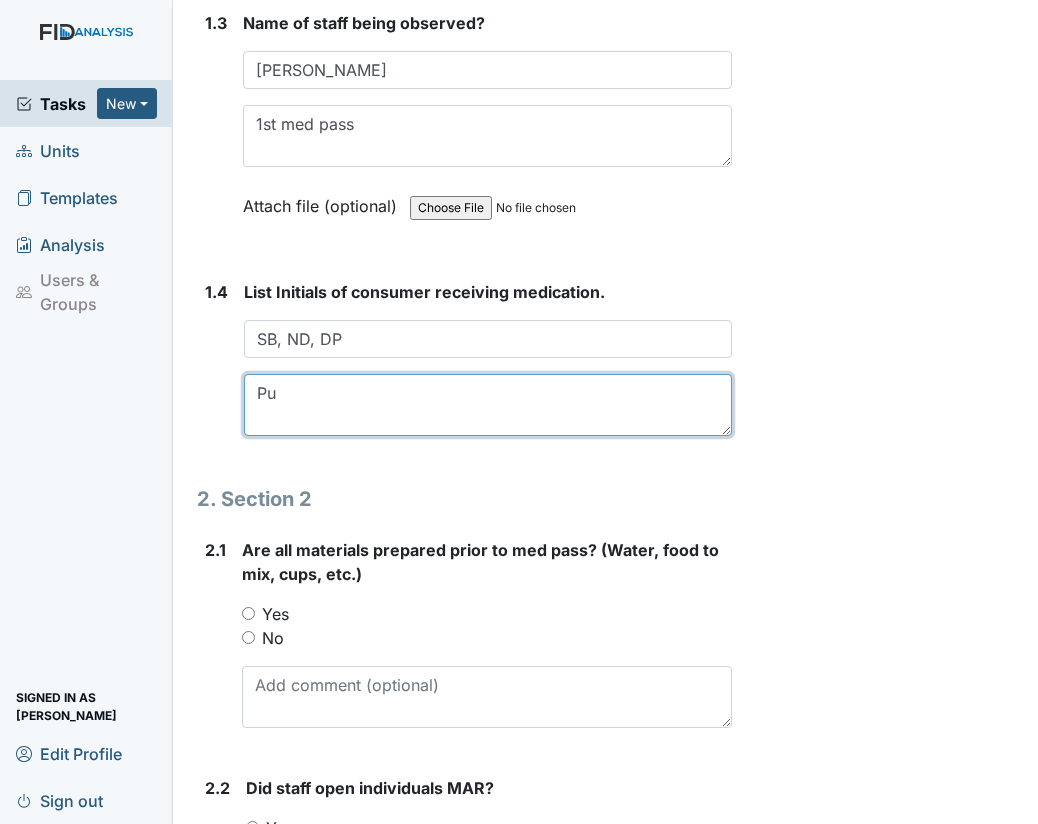 type on "P" 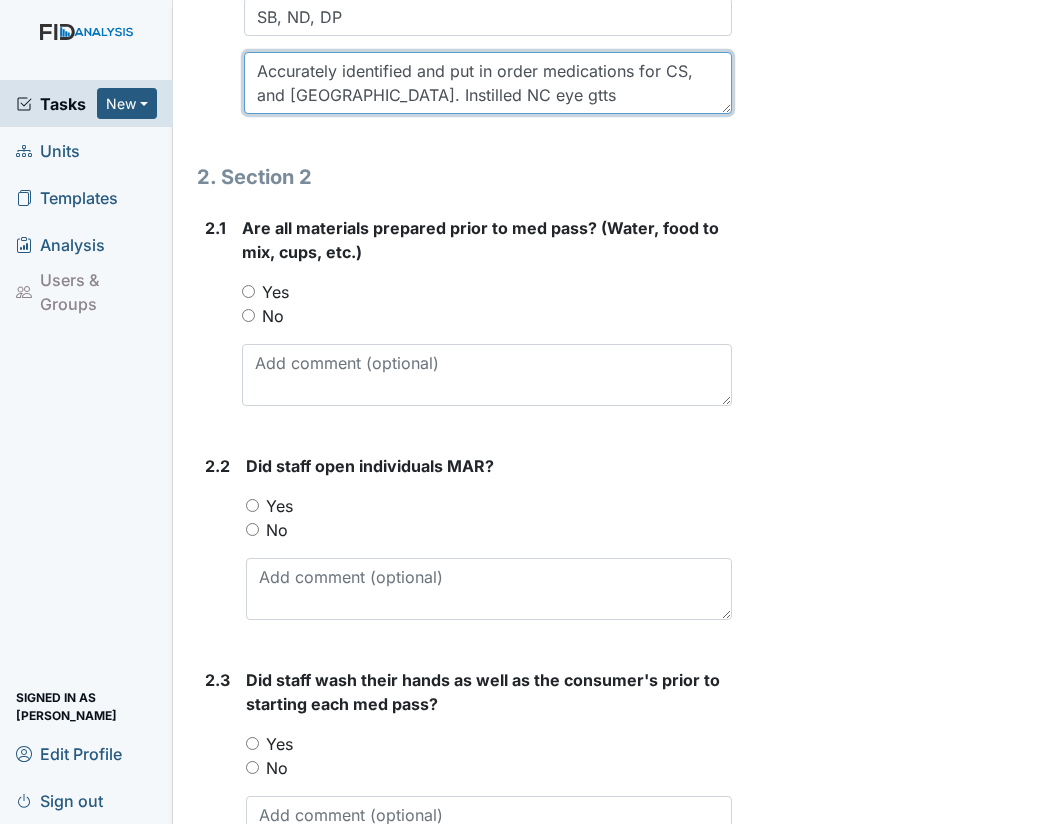 scroll, scrollTop: 1302, scrollLeft: 0, axis: vertical 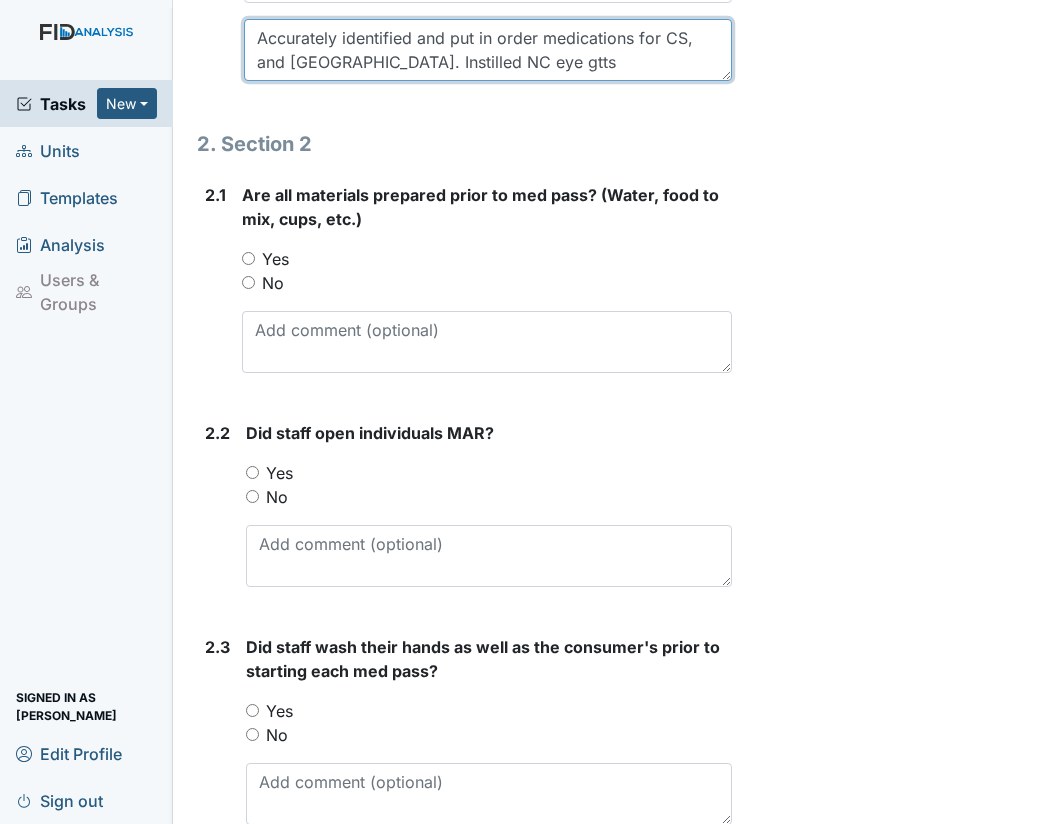 type on "Accurately identified and put in order medications for CS, and NC. Instilled NC eye gtts" 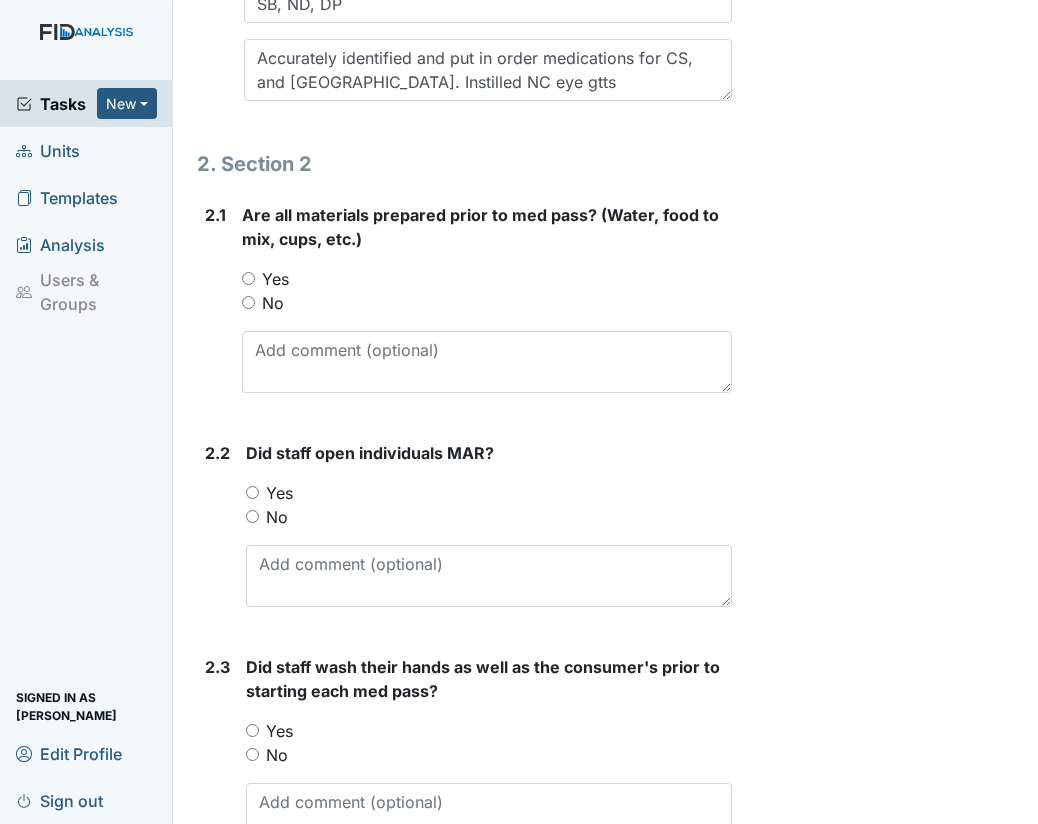 click on "Yes" at bounding box center (248, 278) 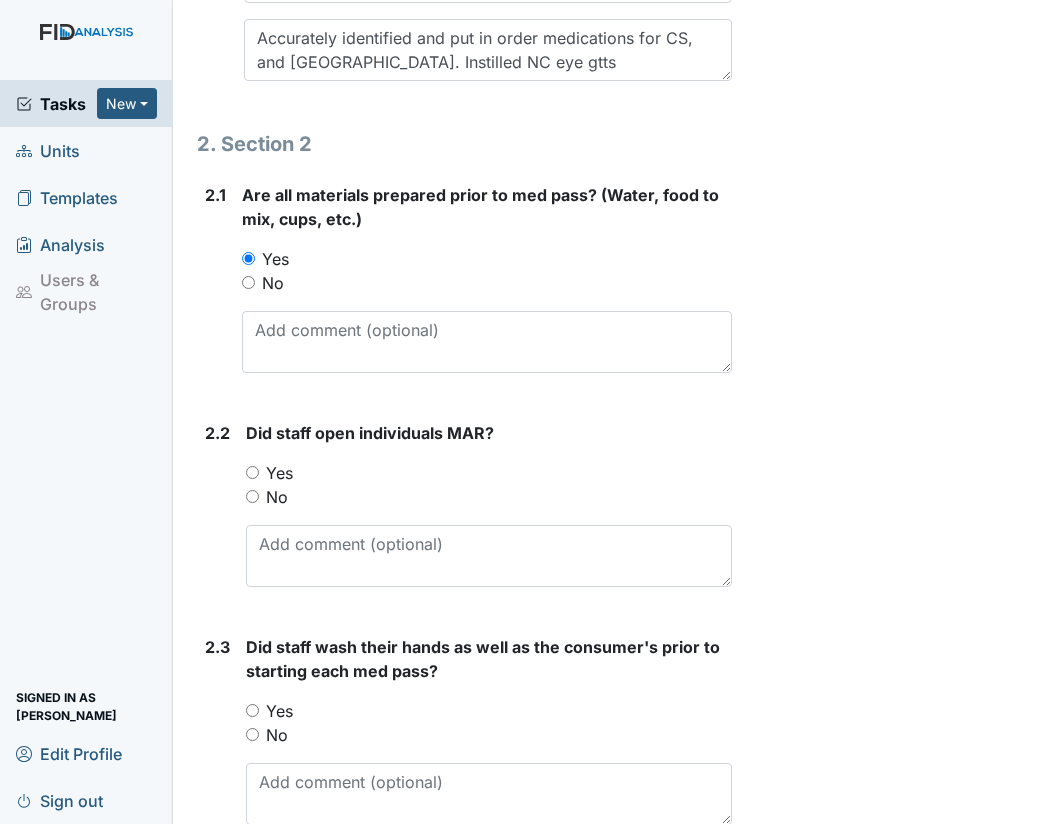 click on "Yes" at bounding box center [252, 472] 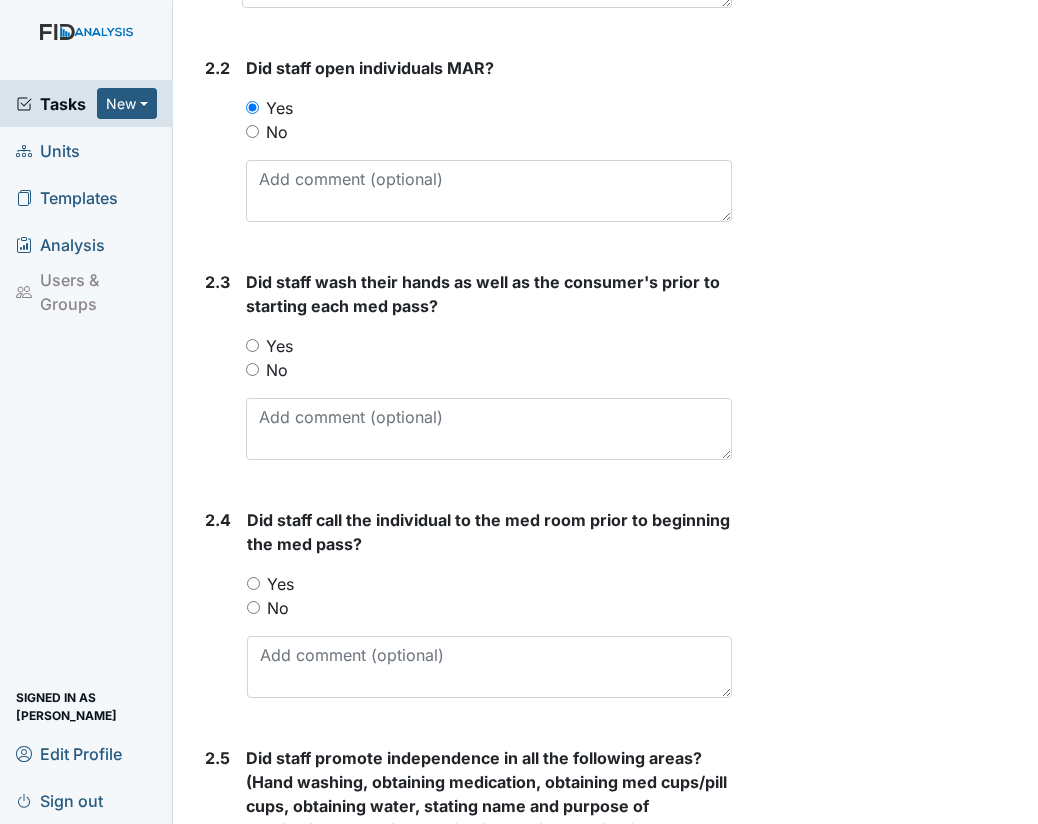 scroll, scrollTop: 1800, scrollLeft: 0, axis: vertical 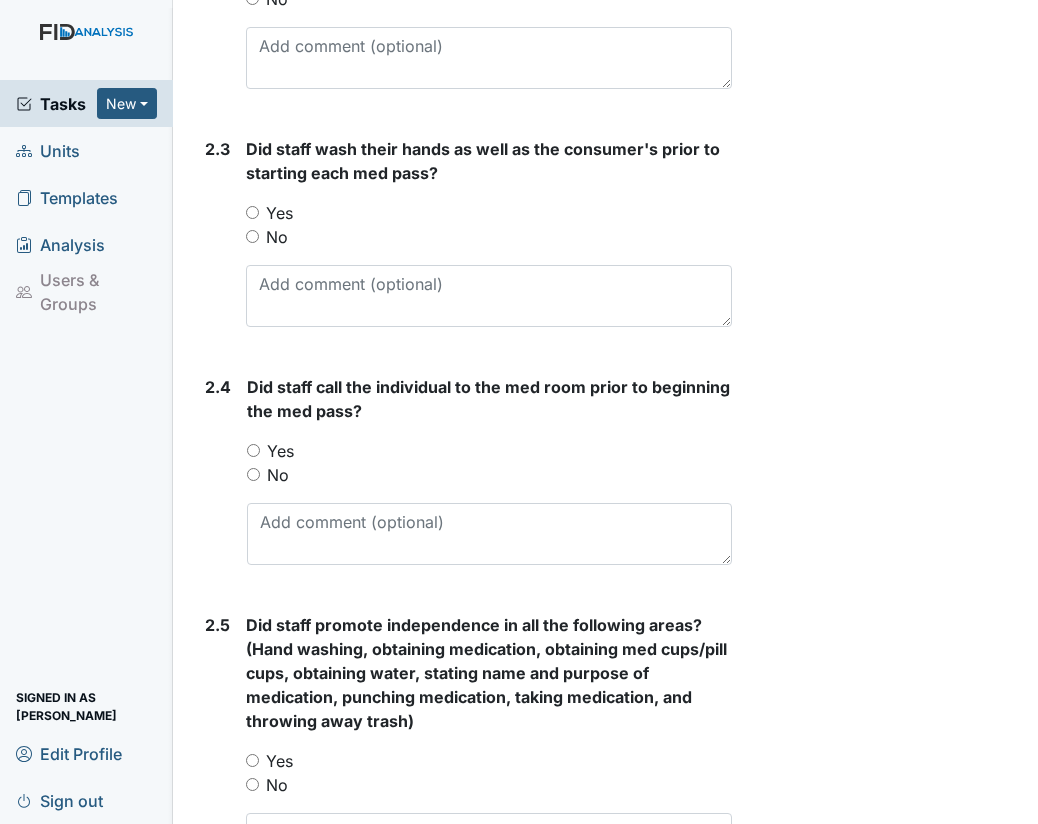 click on "Yes" at bounding box center [252, 212] 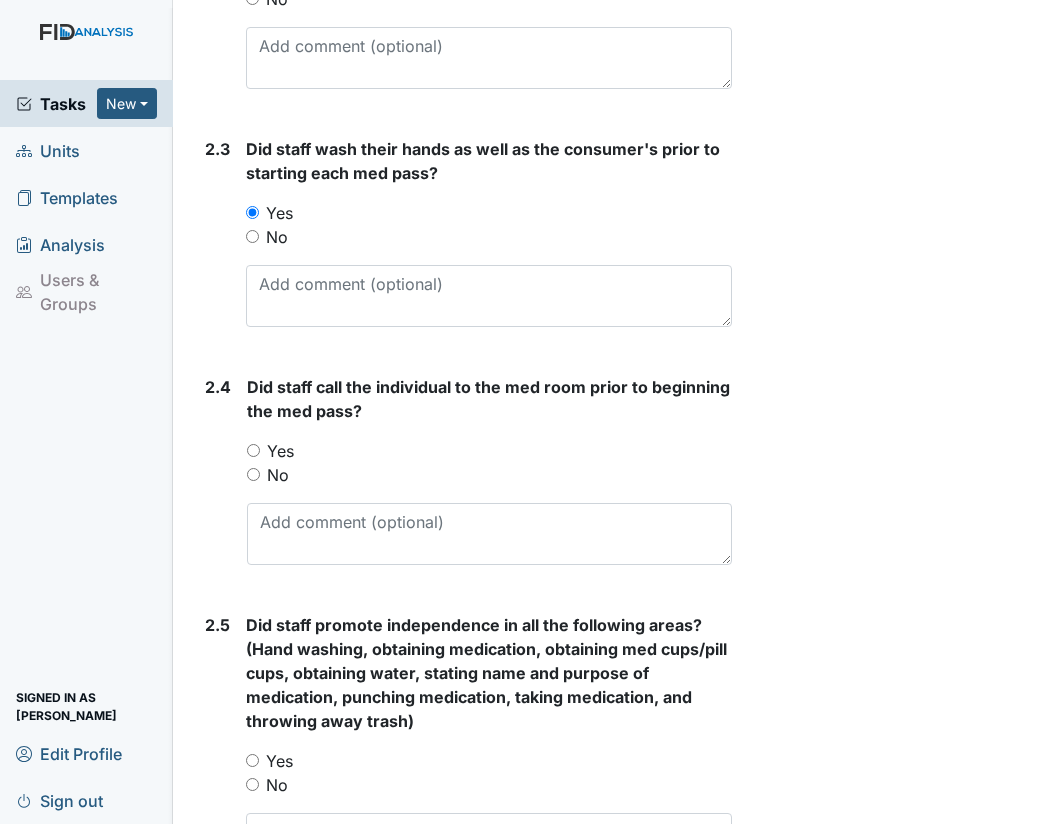 click on "Yes" at bounding box center (253, 450) 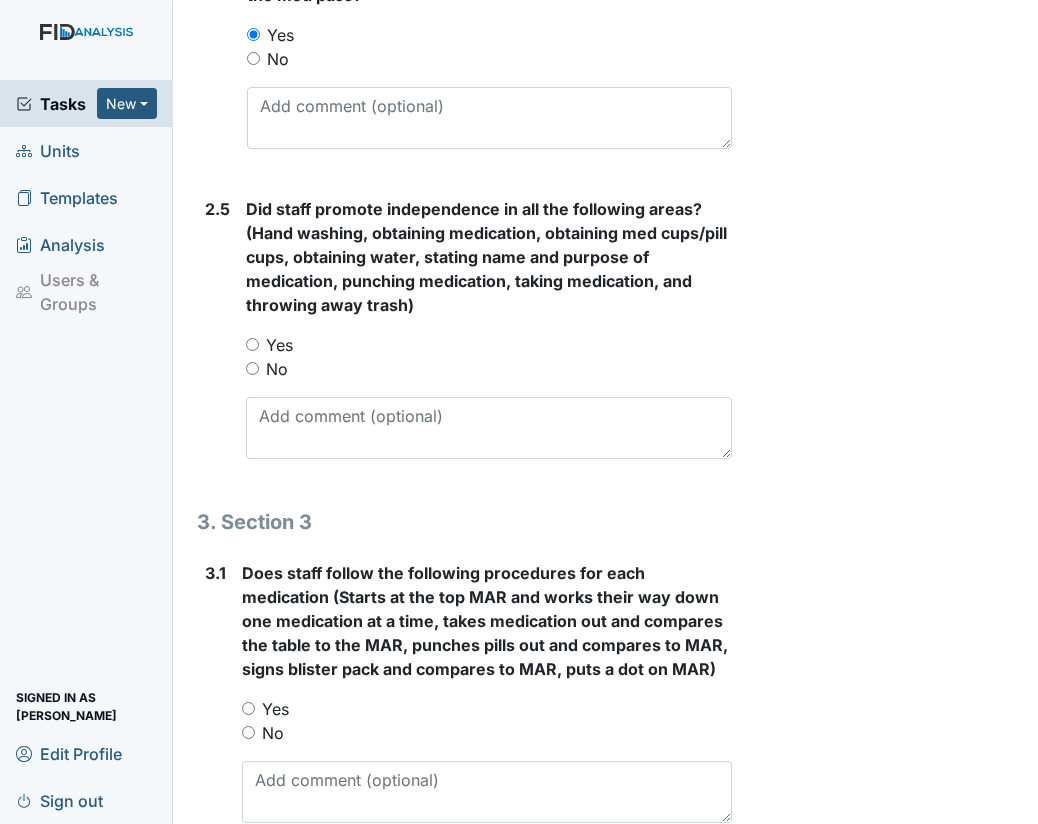 scroll, scrollTop: 2338, scrollLeft: 0, axis: vertical 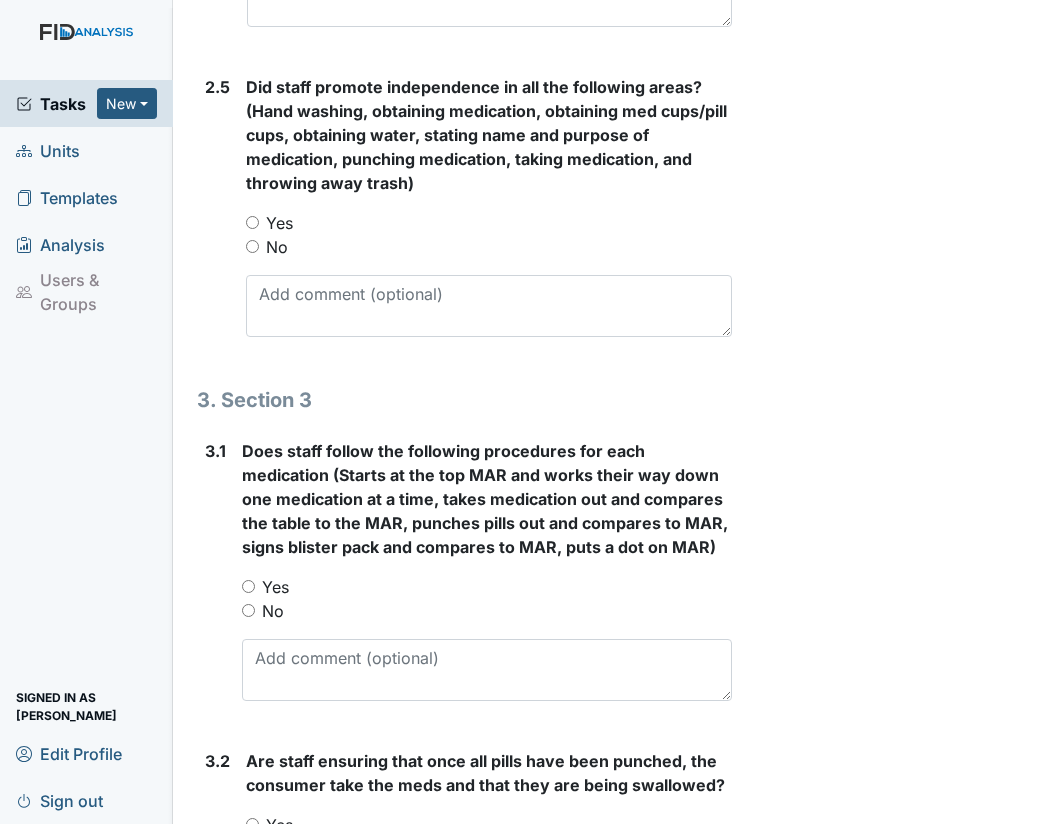 click on "Yes" at bounding box center [252, 222] 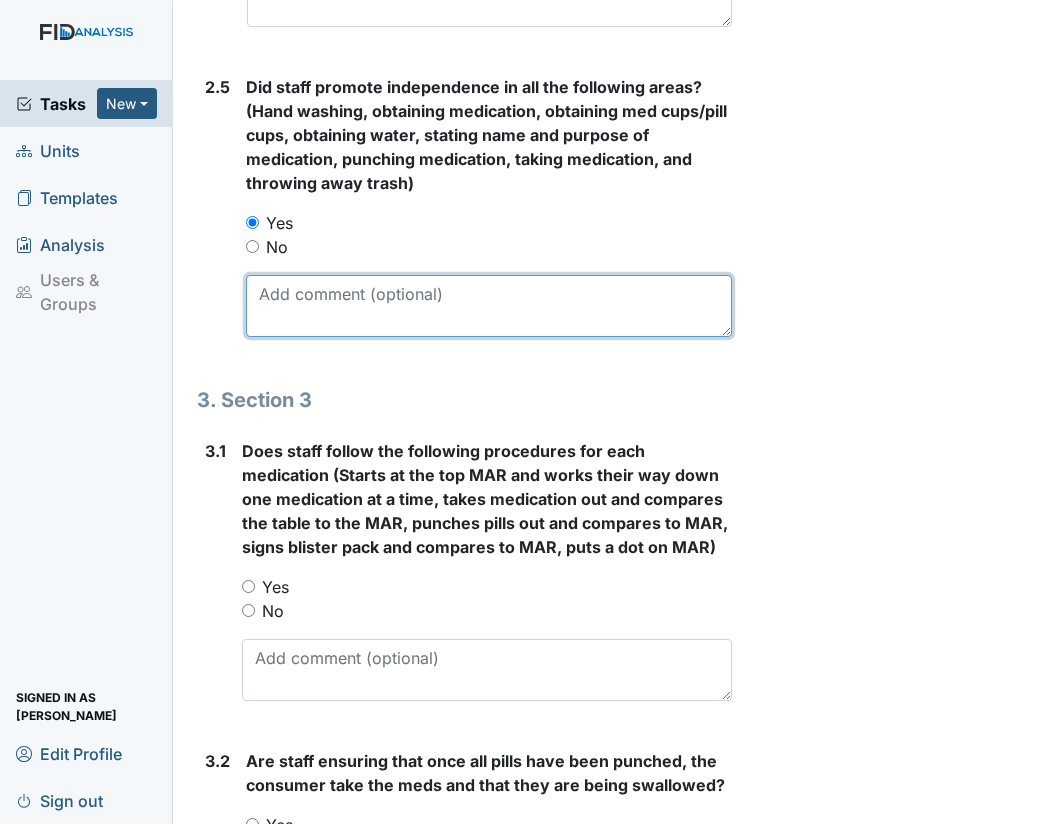 click at bounding box center (489, 306) 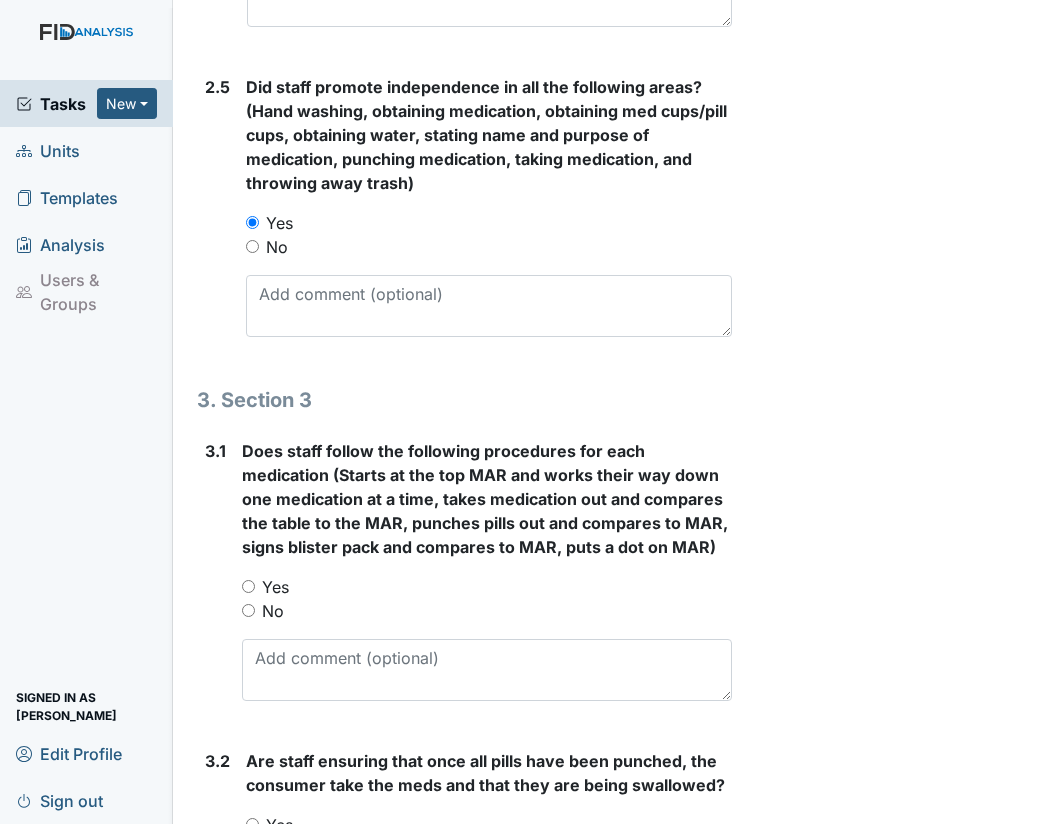 click on "Yes" at bounding box center (248, 586) 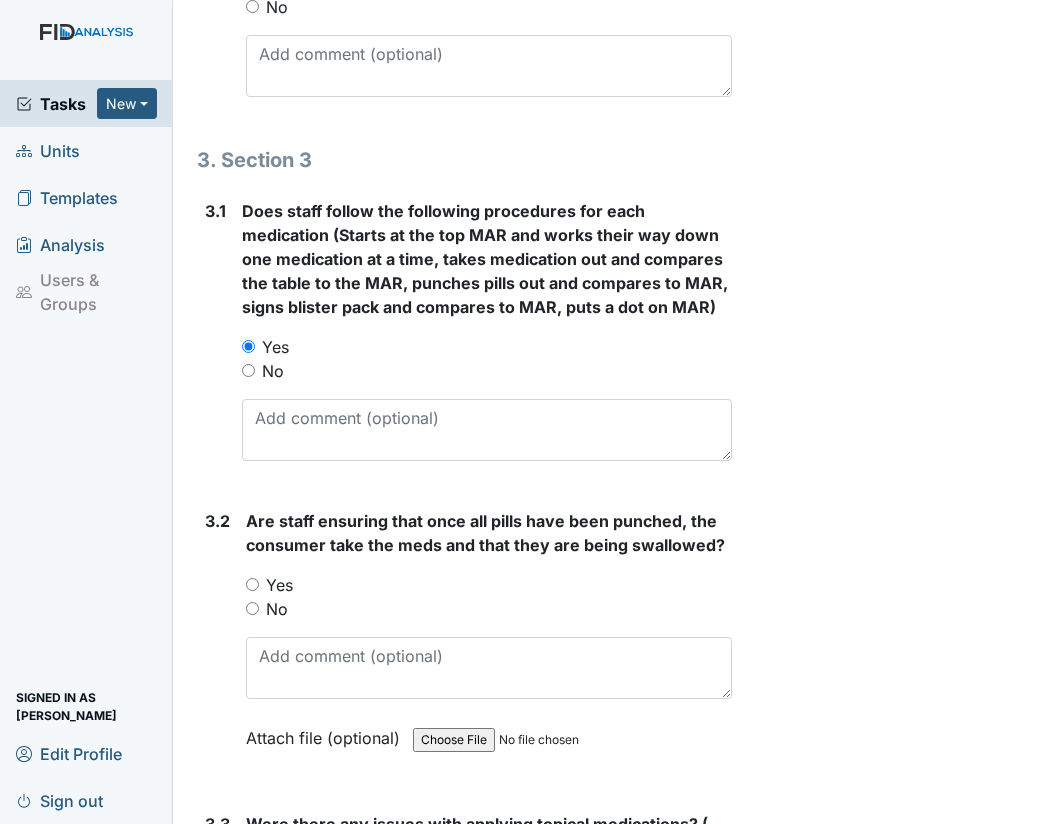 scroll, scrollTop: 2662, scrollLeft: 0, axis: vertical 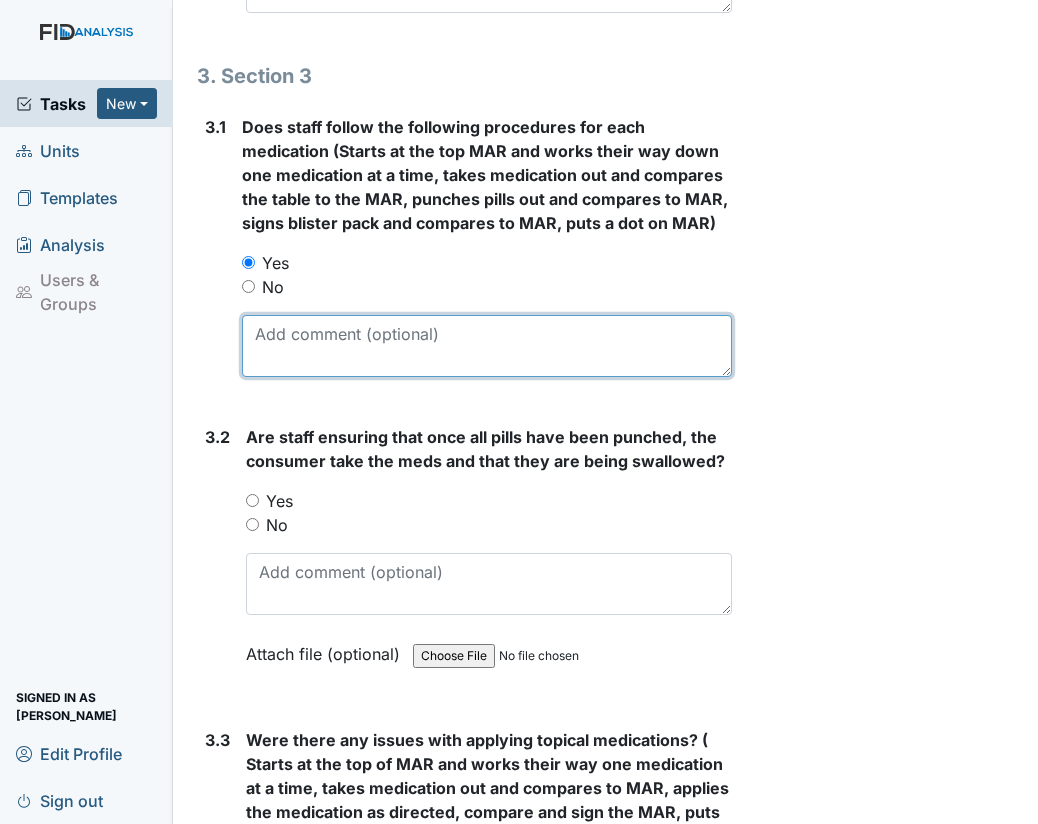 click at bounding box center (487, 346) 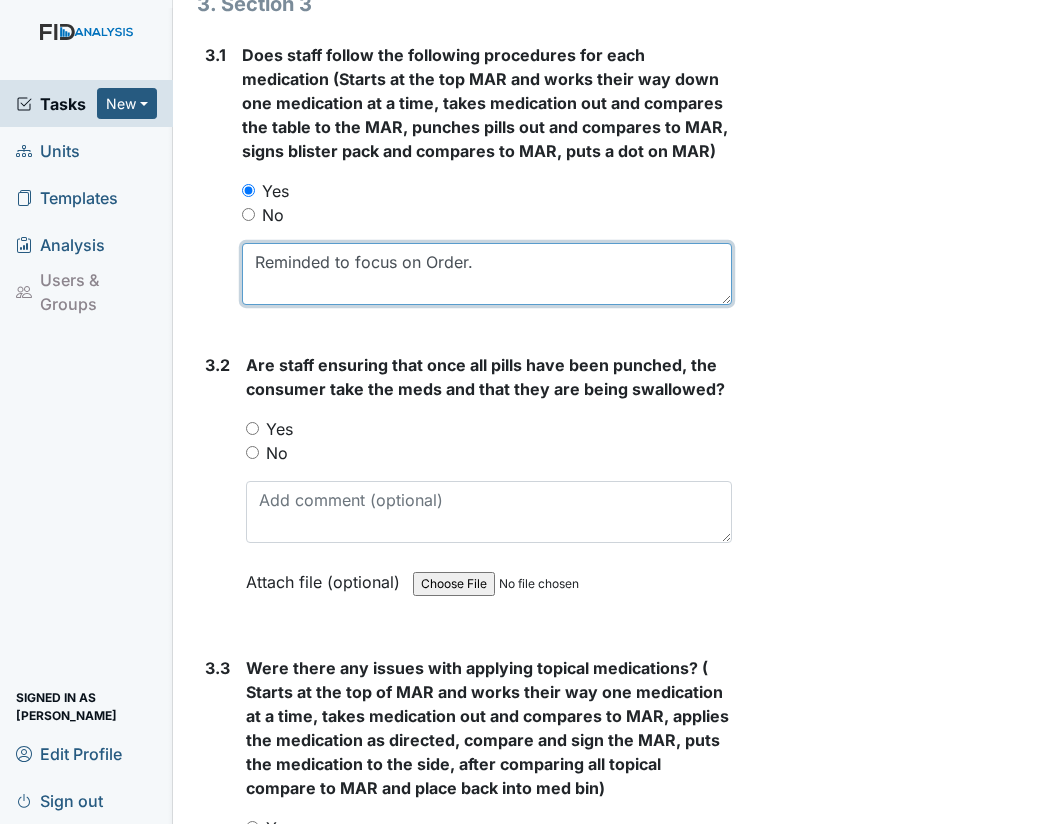 scroll, scrollTop: 2760, scrollLeft: 0, axis: vertical 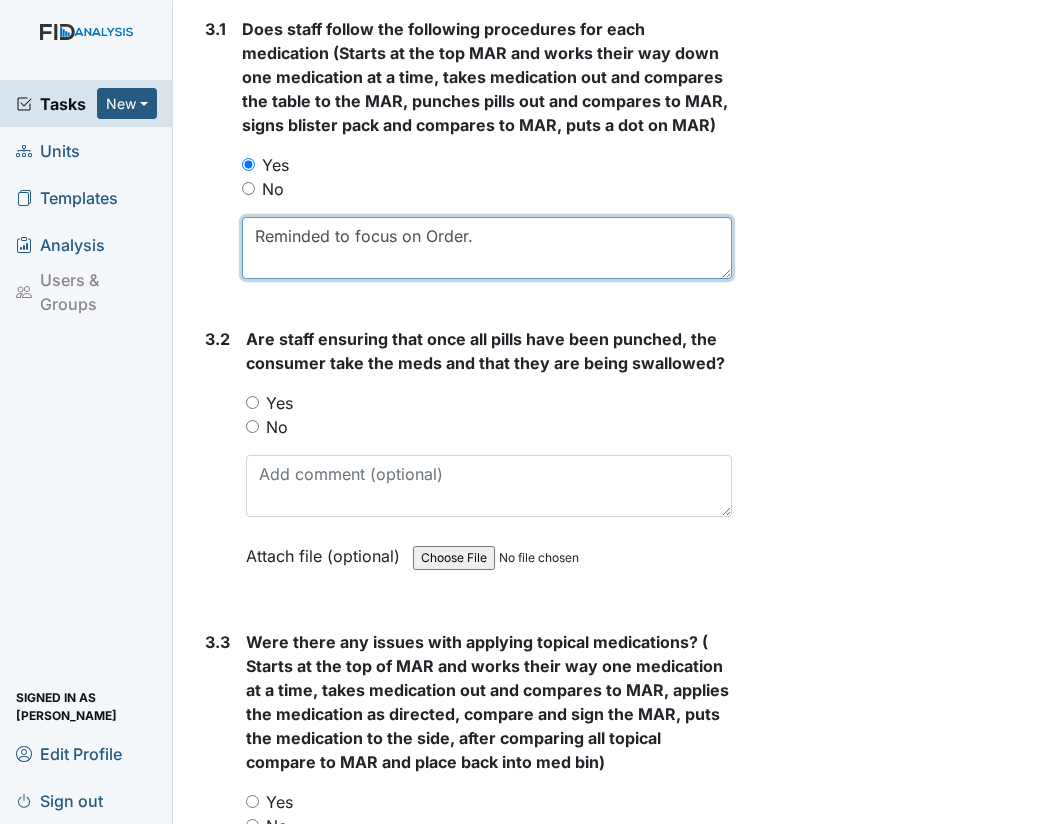 type on "Reminded to focus on Order." 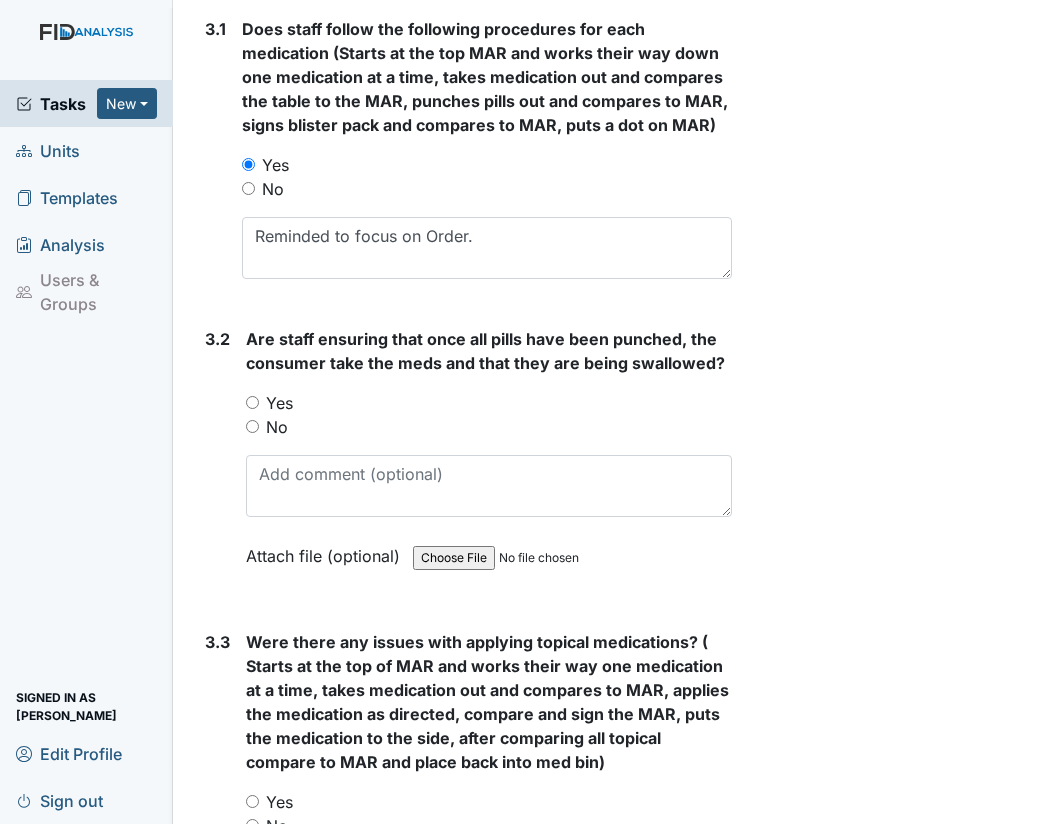 click on "Yes" at bounding box center [252, 402] 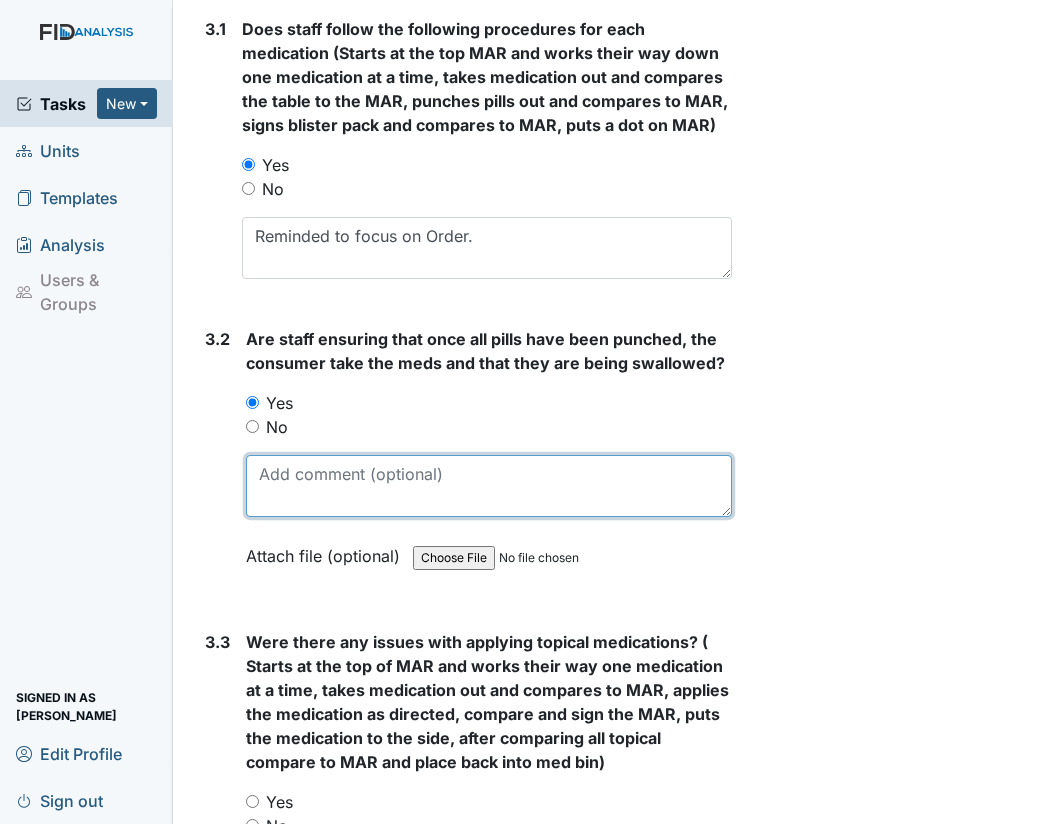 click at bounding box center [489, 486] 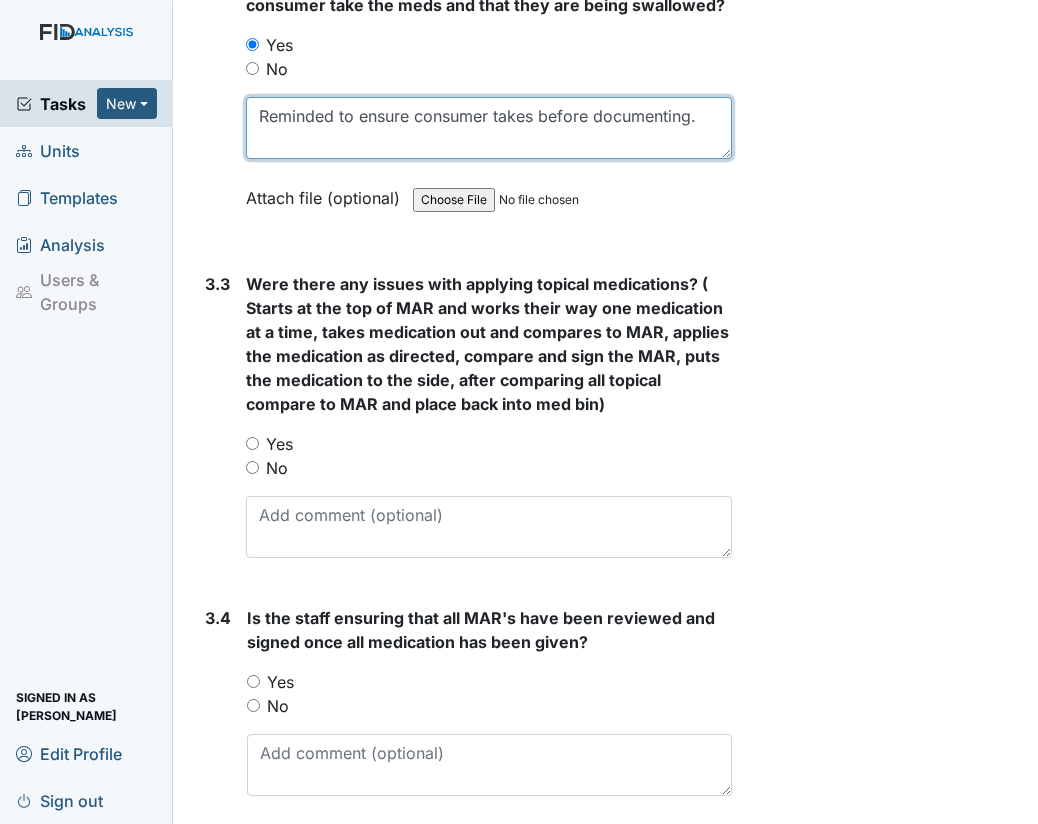 scroll, scrollTop: 3162, scrollLeft: 0, axis: vertical 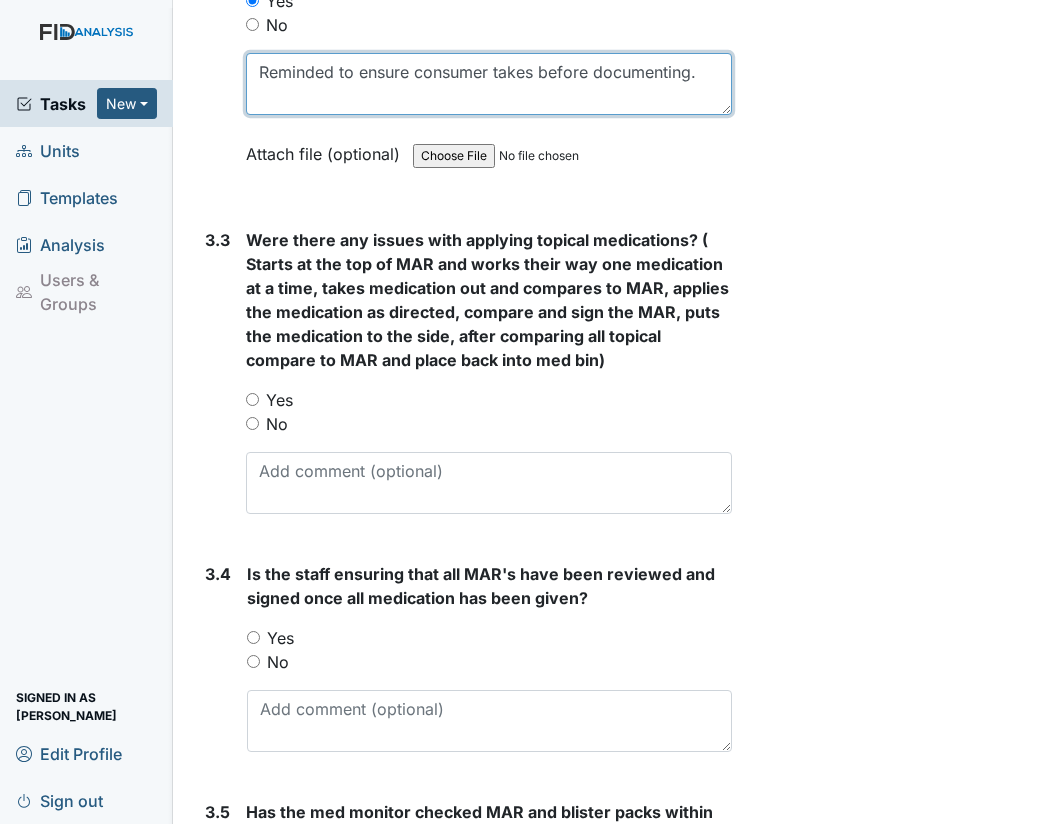 type on "Reminded to ensure consumer takes before documenting." 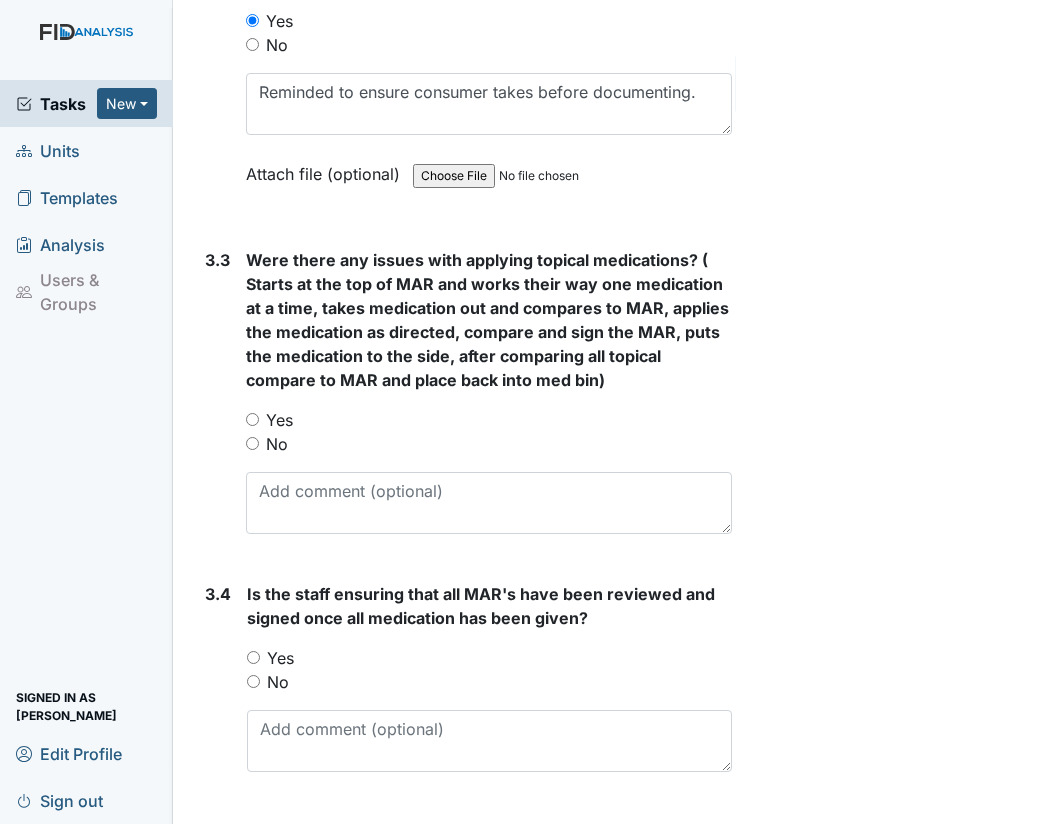 click on "No" at bounding box center (252, 443) 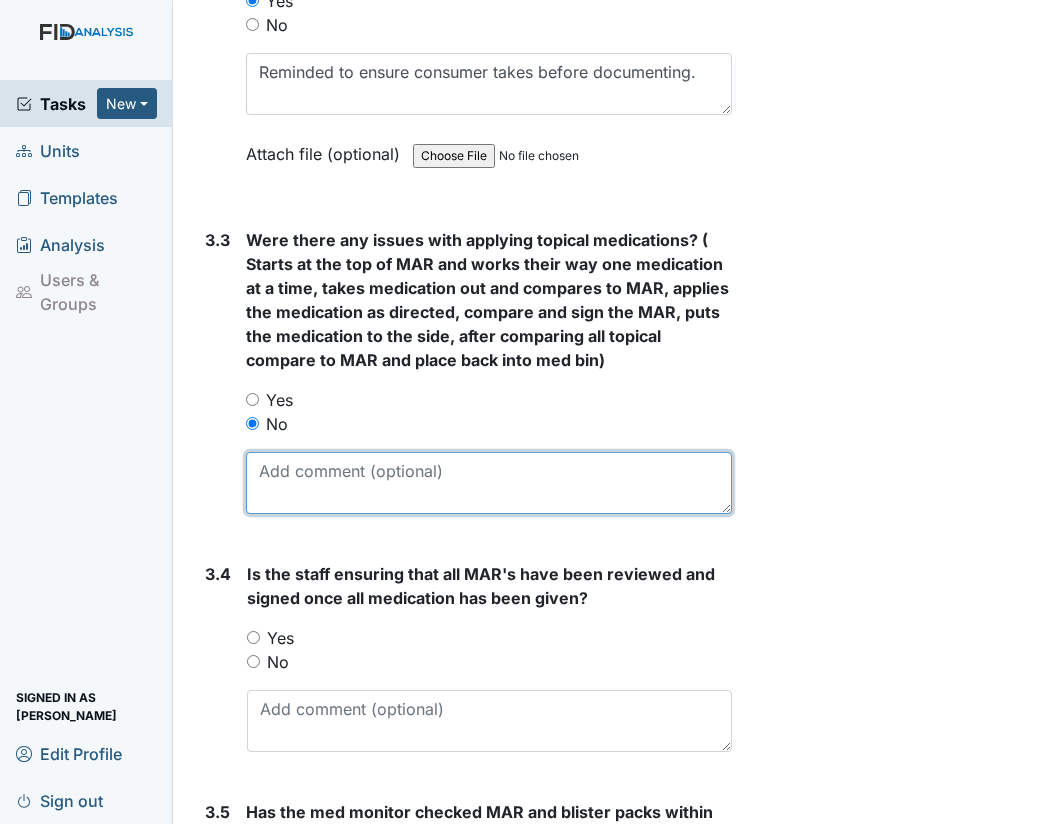click at bounding box center [489, 483] 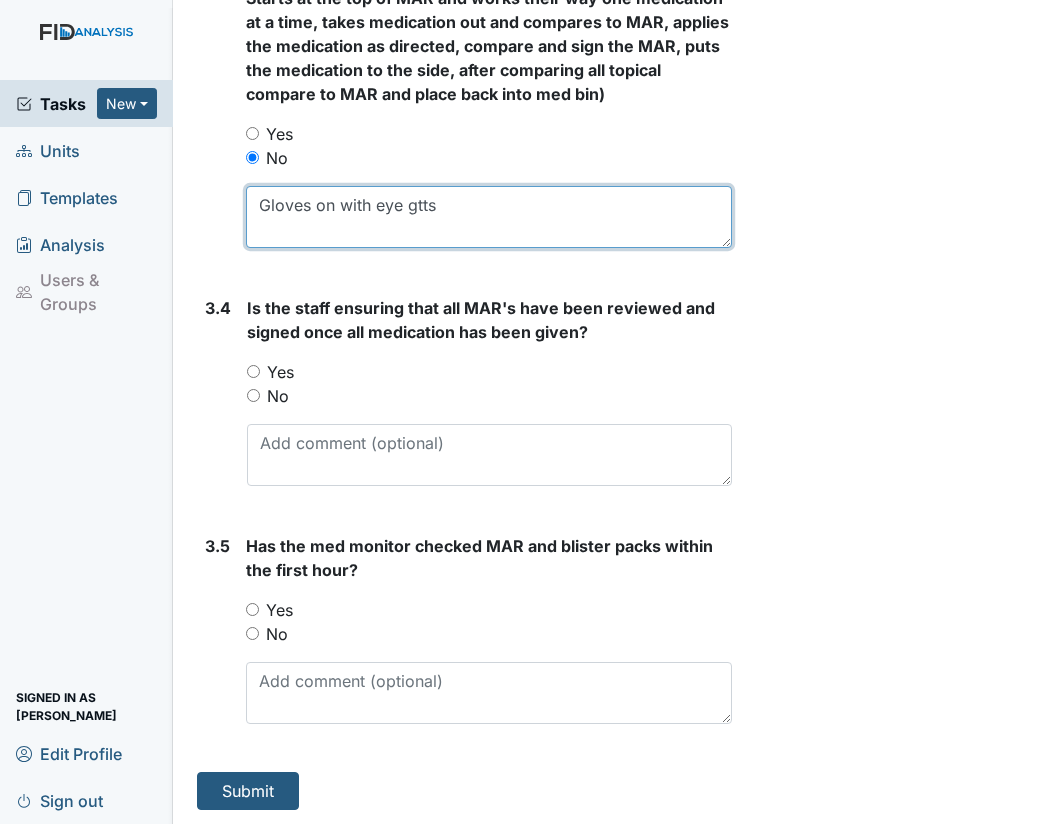 scroll, scrollTop: 3460, scrollLeft: 0, axis: vertical 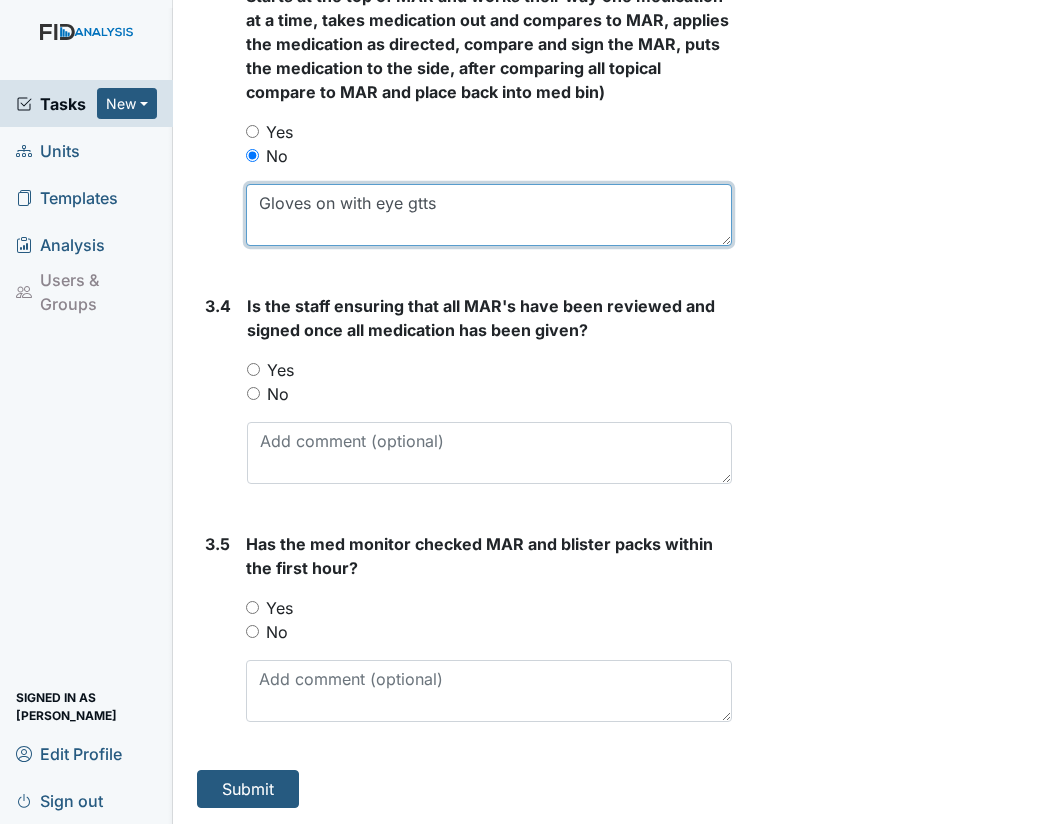 type on "Gloves on with eye gtts" 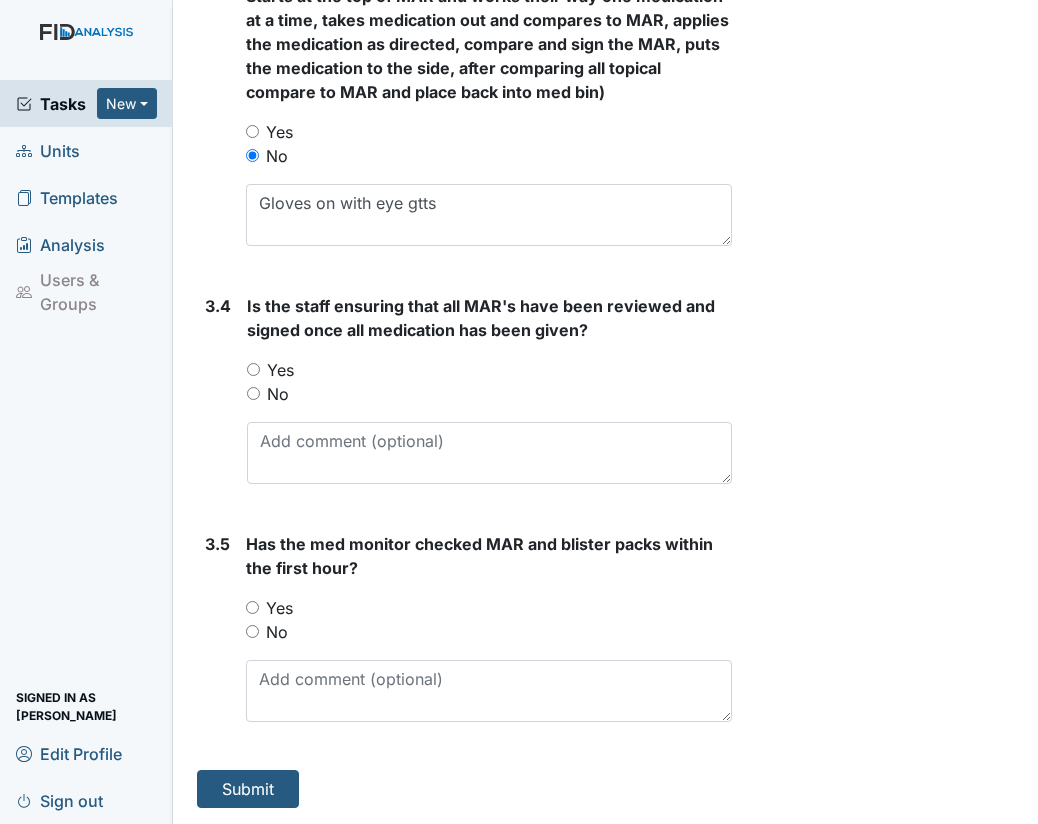 click on "Yes" at bounding box center [253, 369] 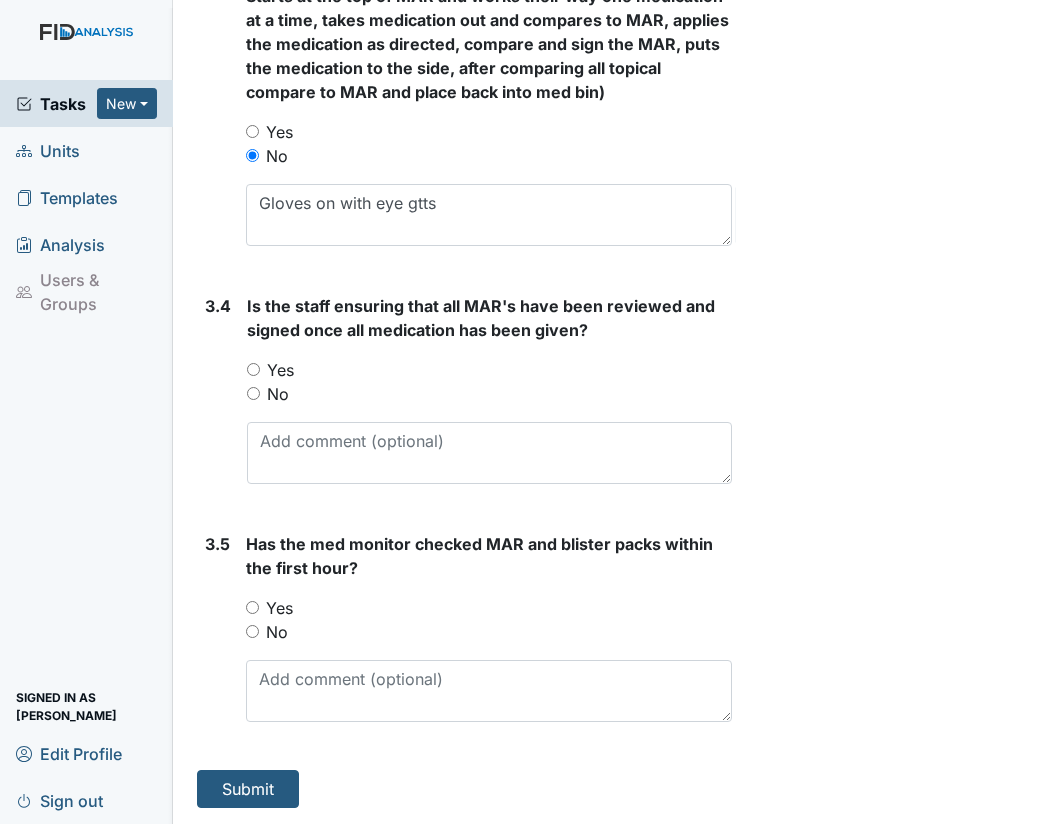radio on "true" 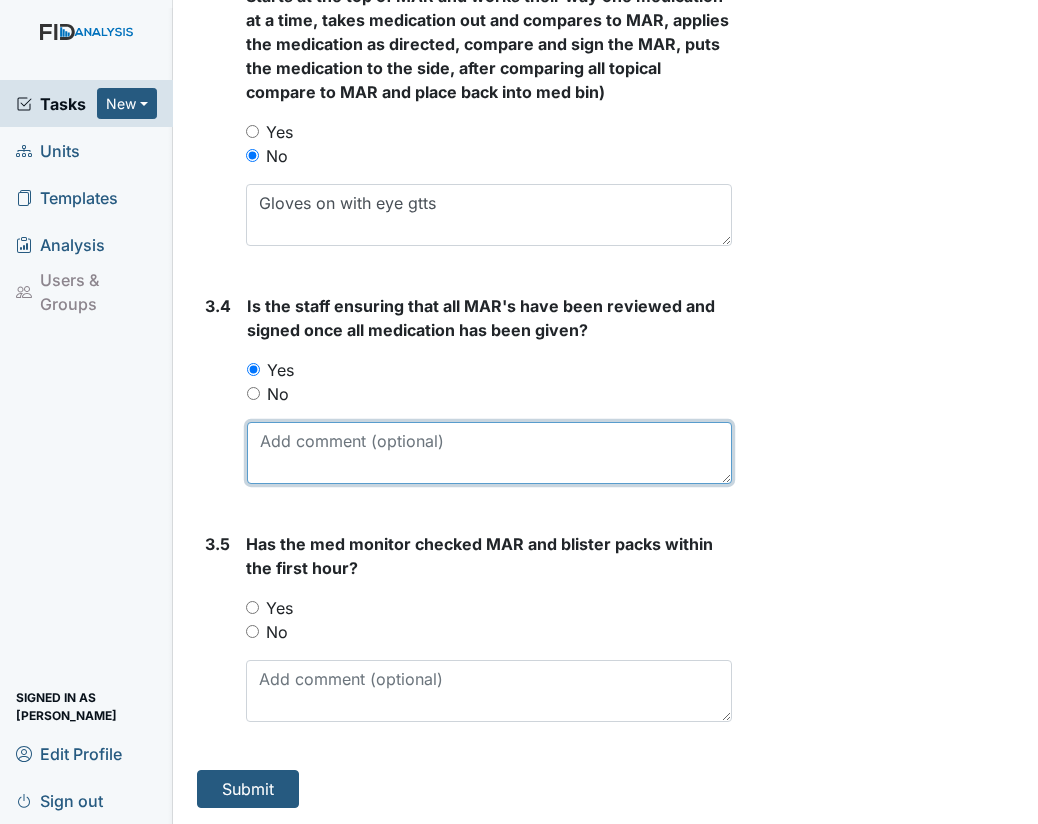 click at bounding box center [489, 453] 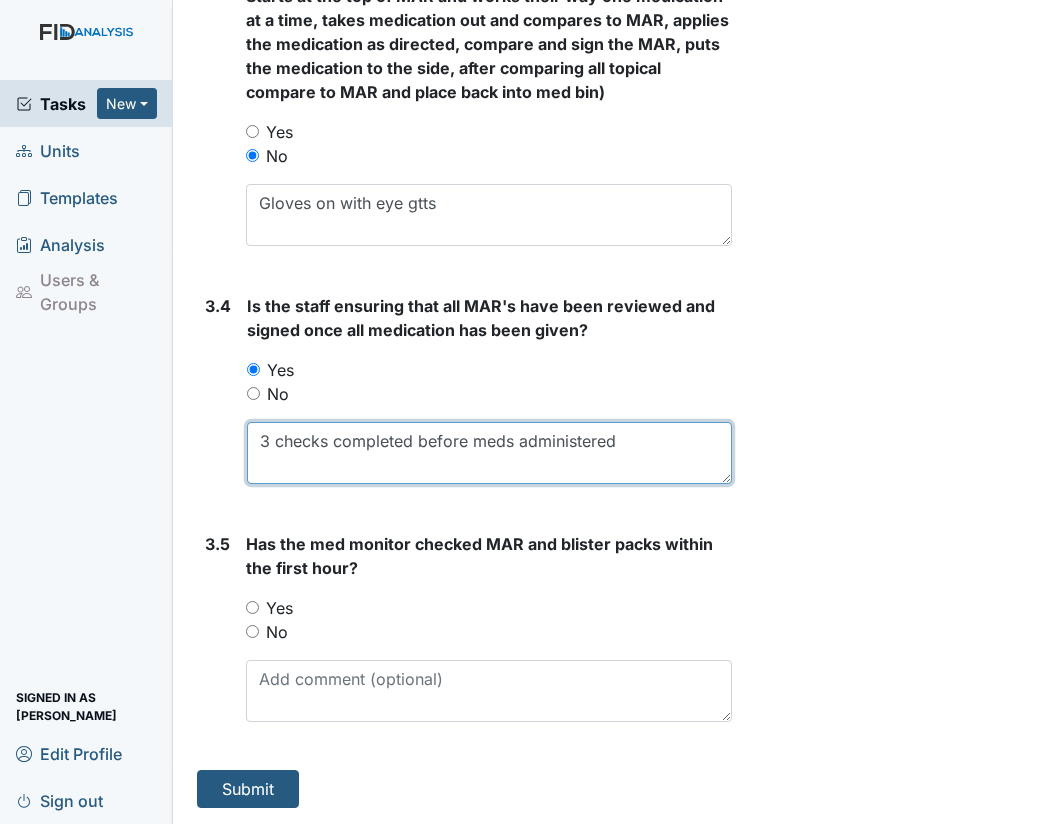 type on "3 checks completed before meds administered" 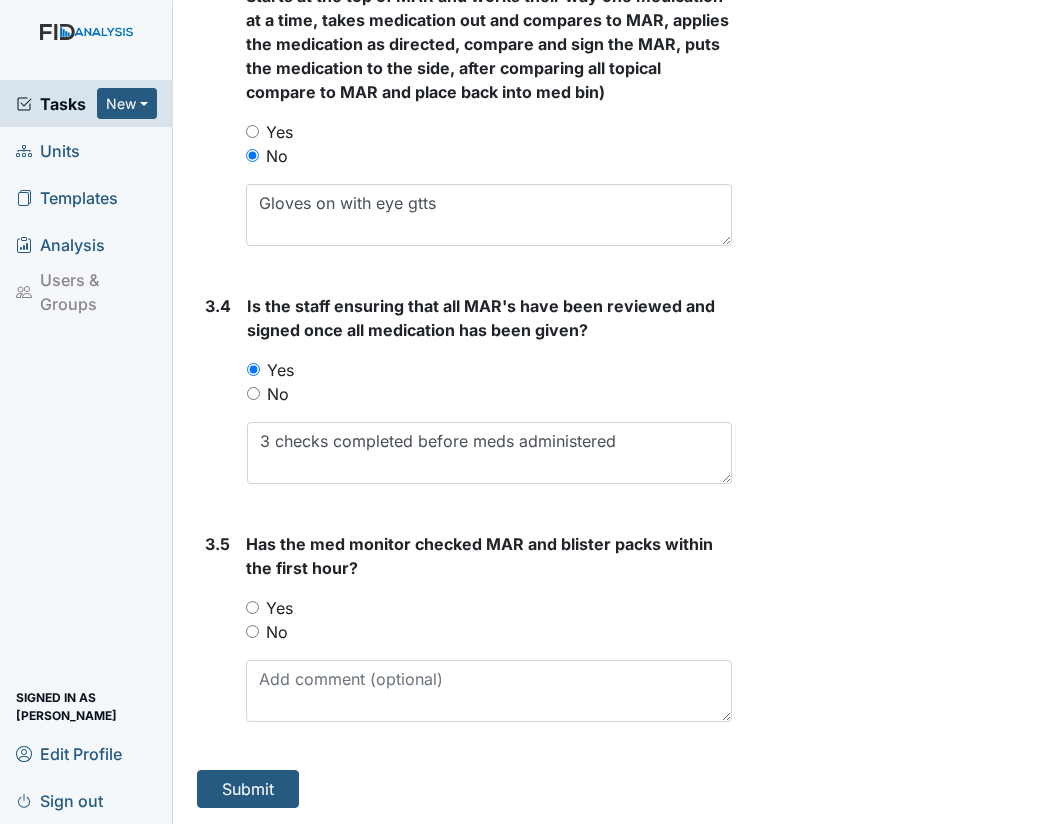 click on "Yes" at bounding box center (252, 607) 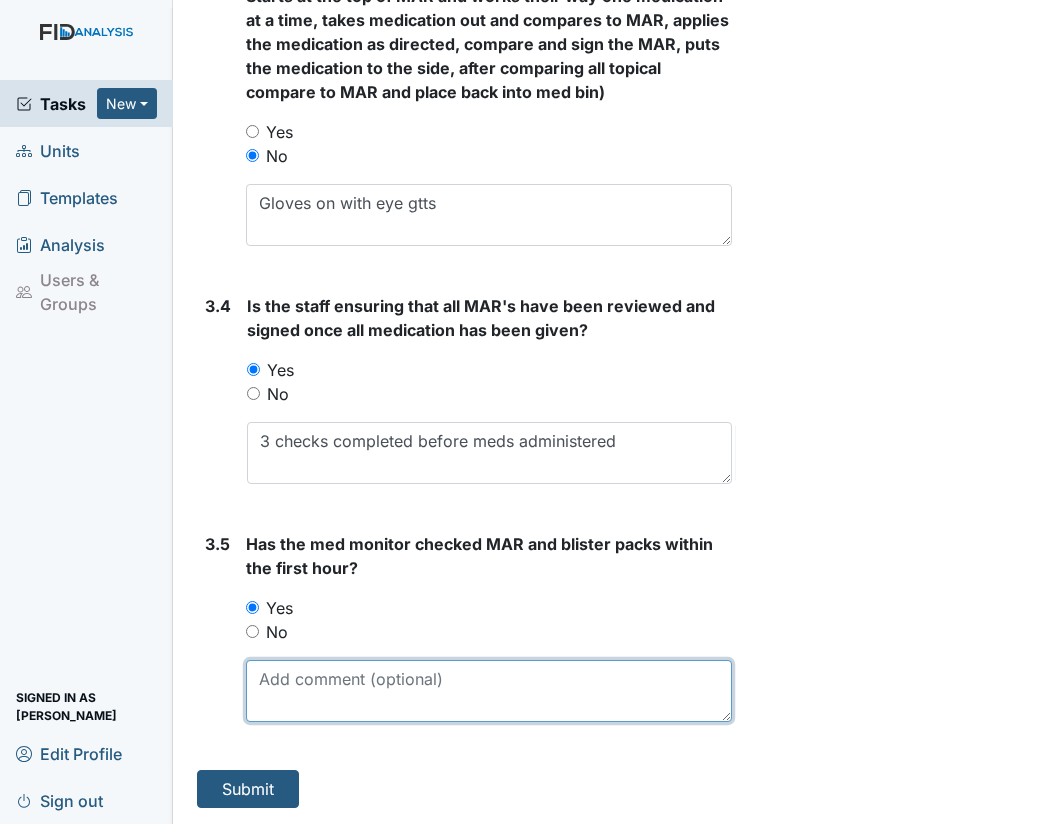click at bounding box center (489, 691) 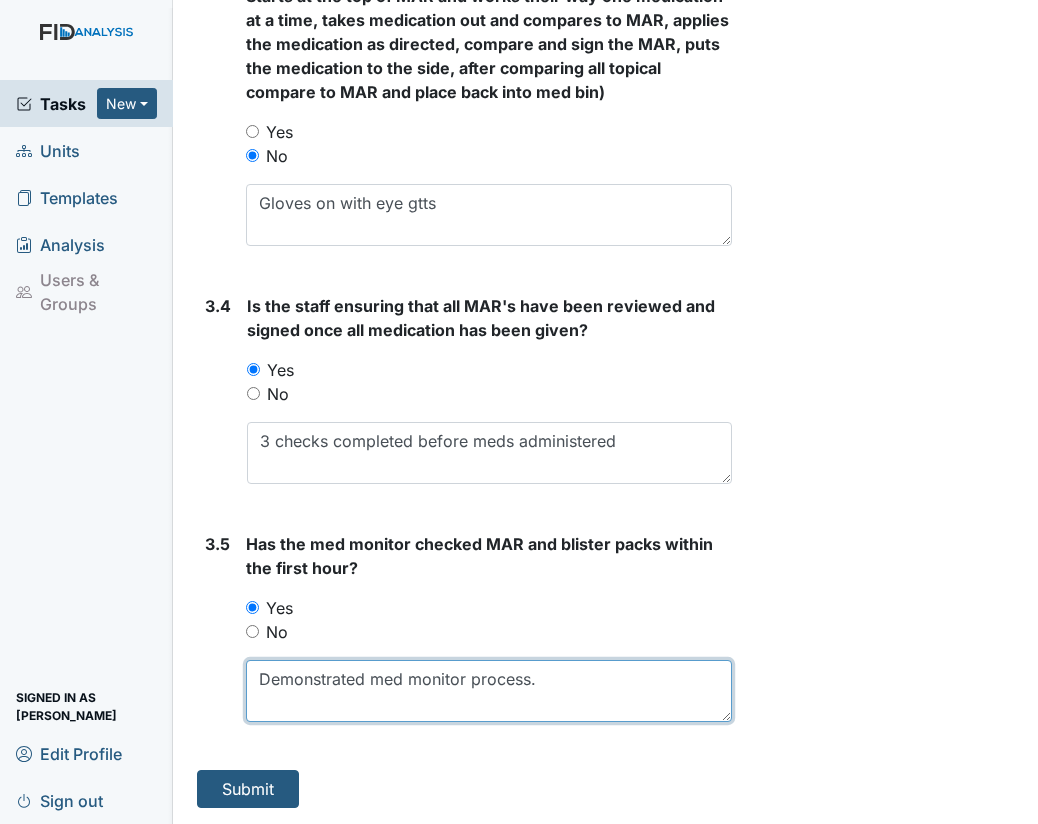 type on "Demonstrated med monitor process." 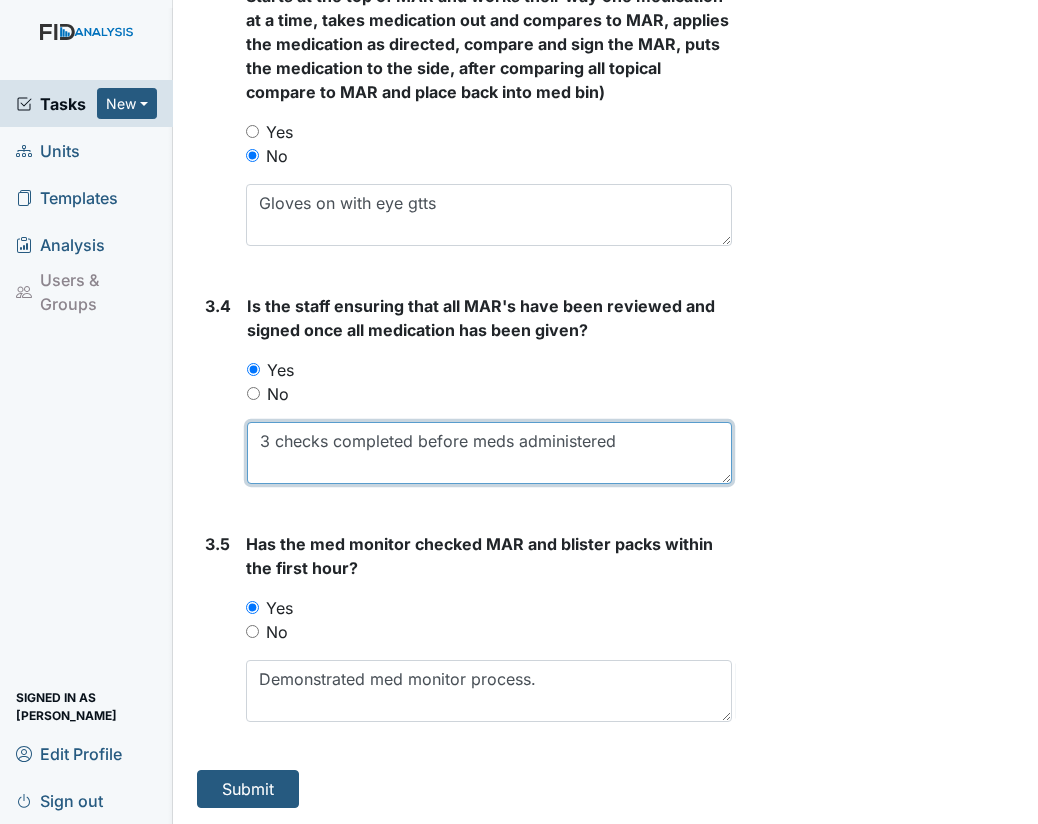 click on "3 checks completed before meds administered" at bounding box center [489, 453] 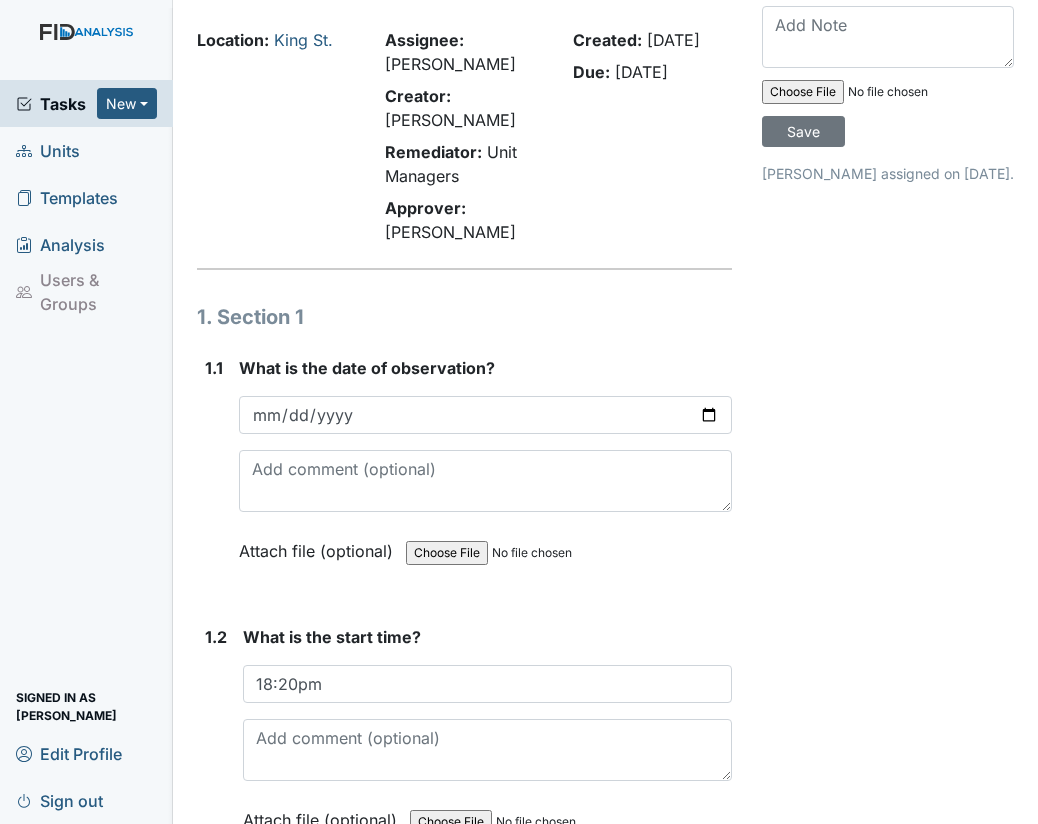 scroll, scrollTop: 68, scrollLeft: 0, axis: vertical 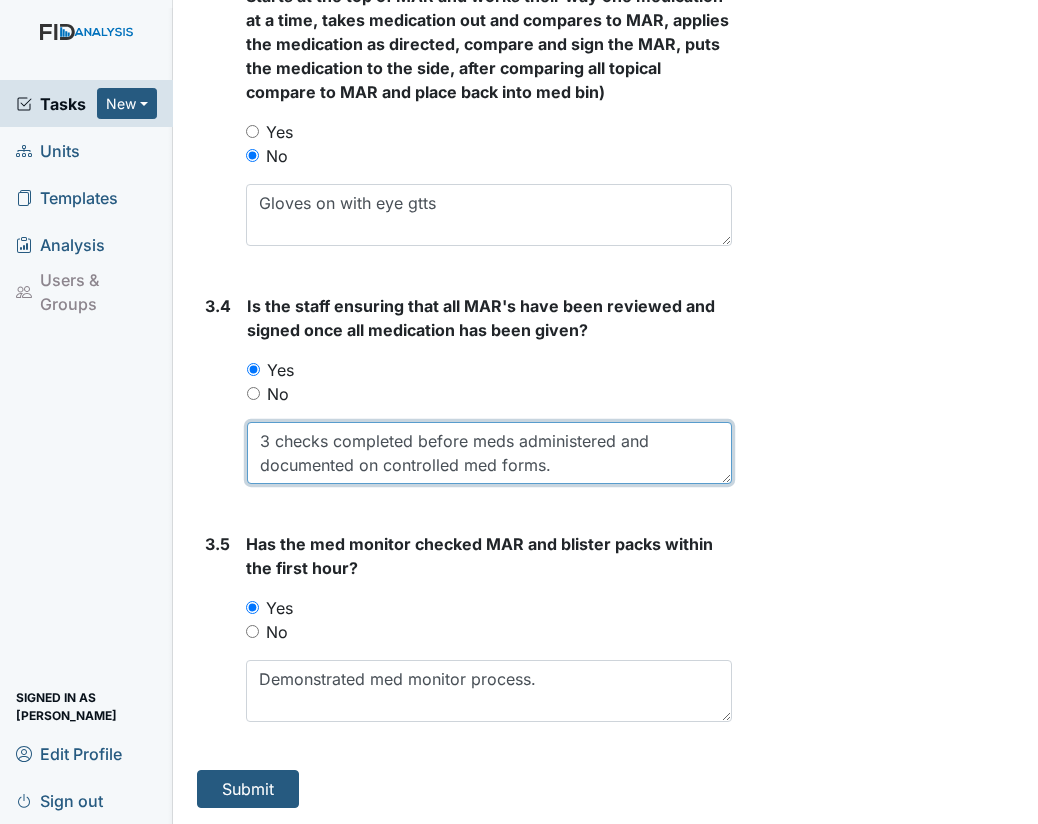 type on "3 checks completed before meds administered and documented on controlled med forms." 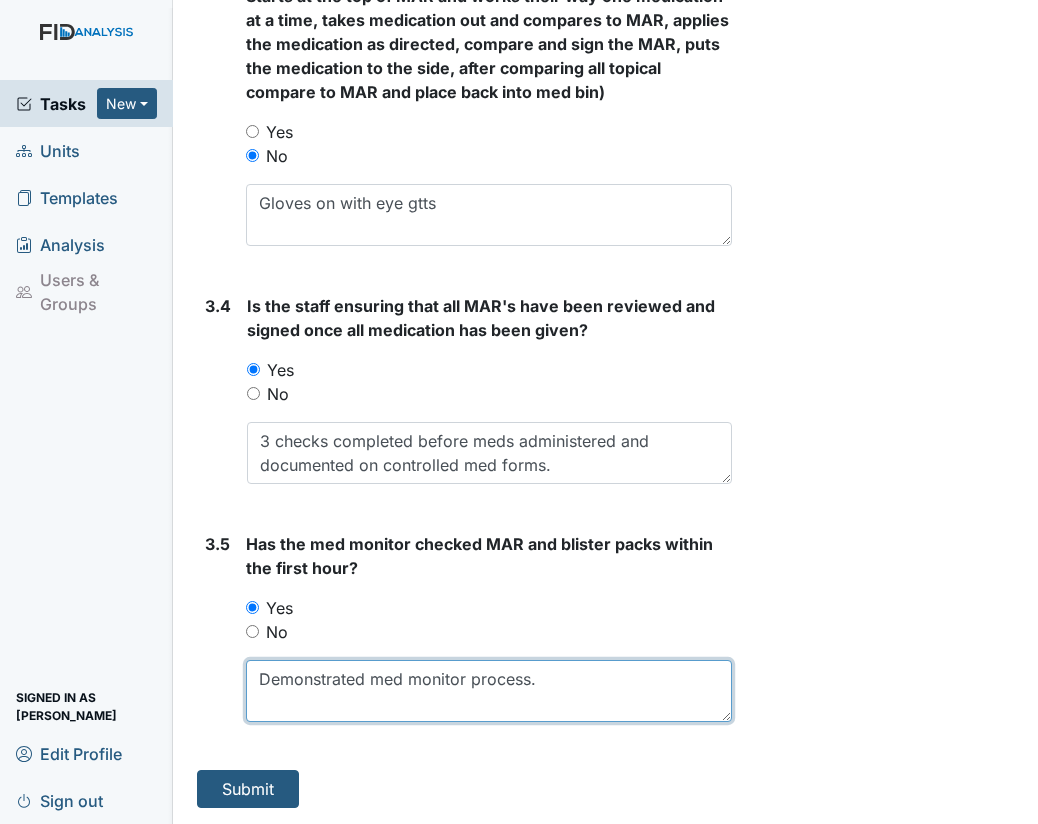 click on "Demonstrated med monitor process." at bounding box center [489, 691] 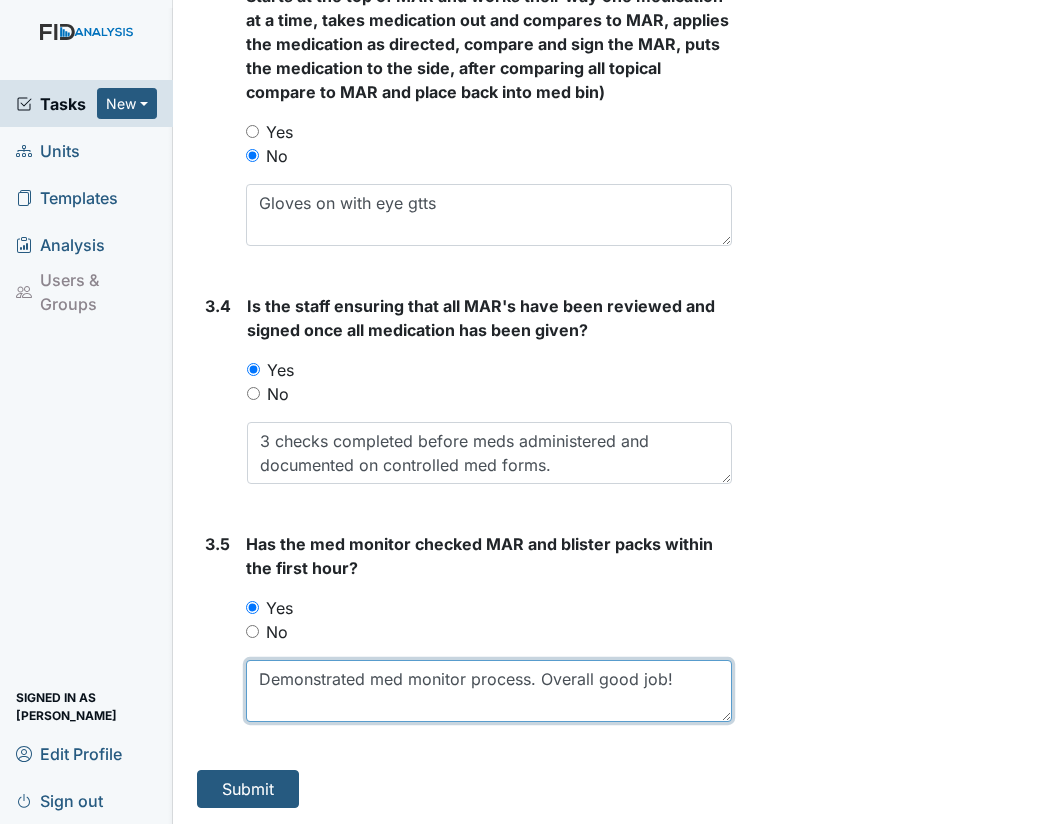 click on "Demonstrated med monitor process. Overall good job!" at bounding box center [489, 691] 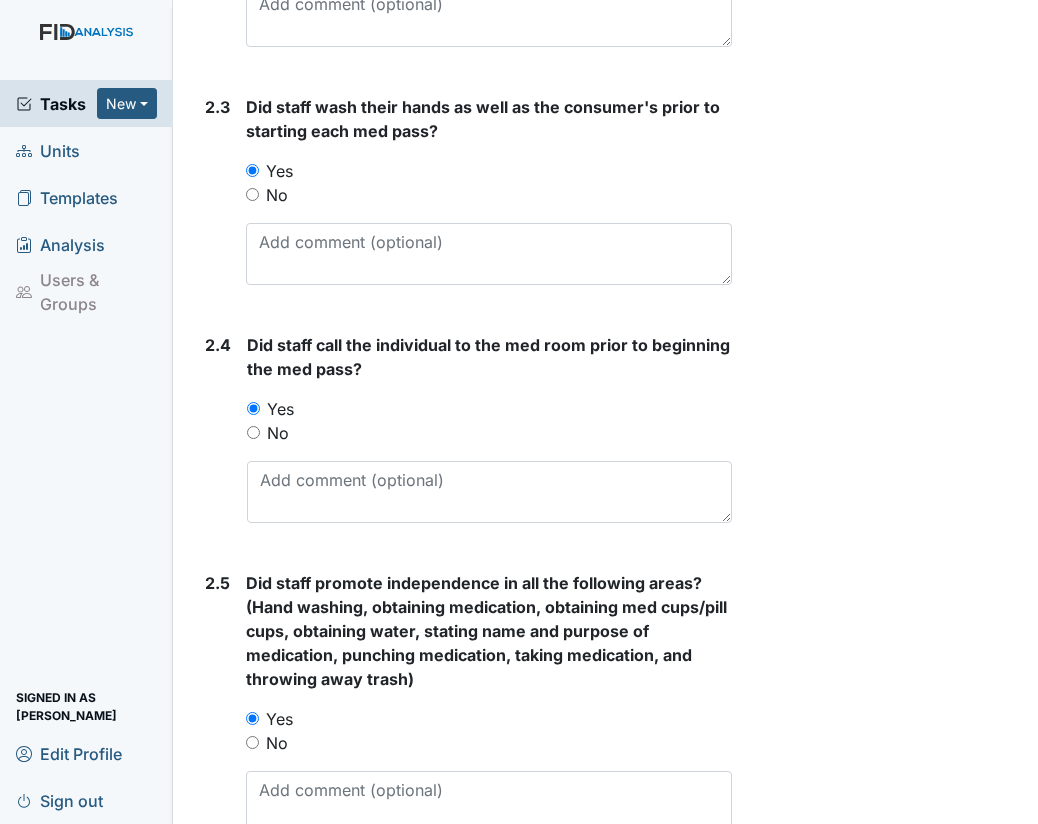 scroll, scrollTop: 3460, scrollLeft: 0, axis: vertical 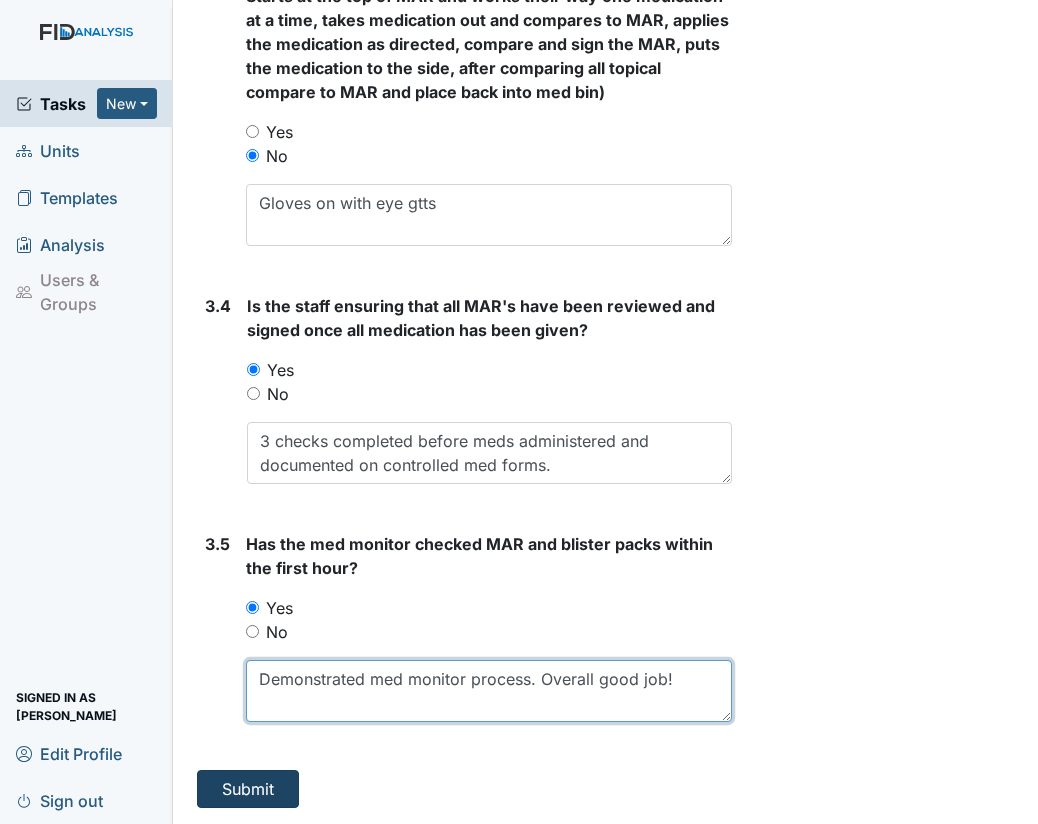 type on "Demonstrated med monitor process. Overall good job!" 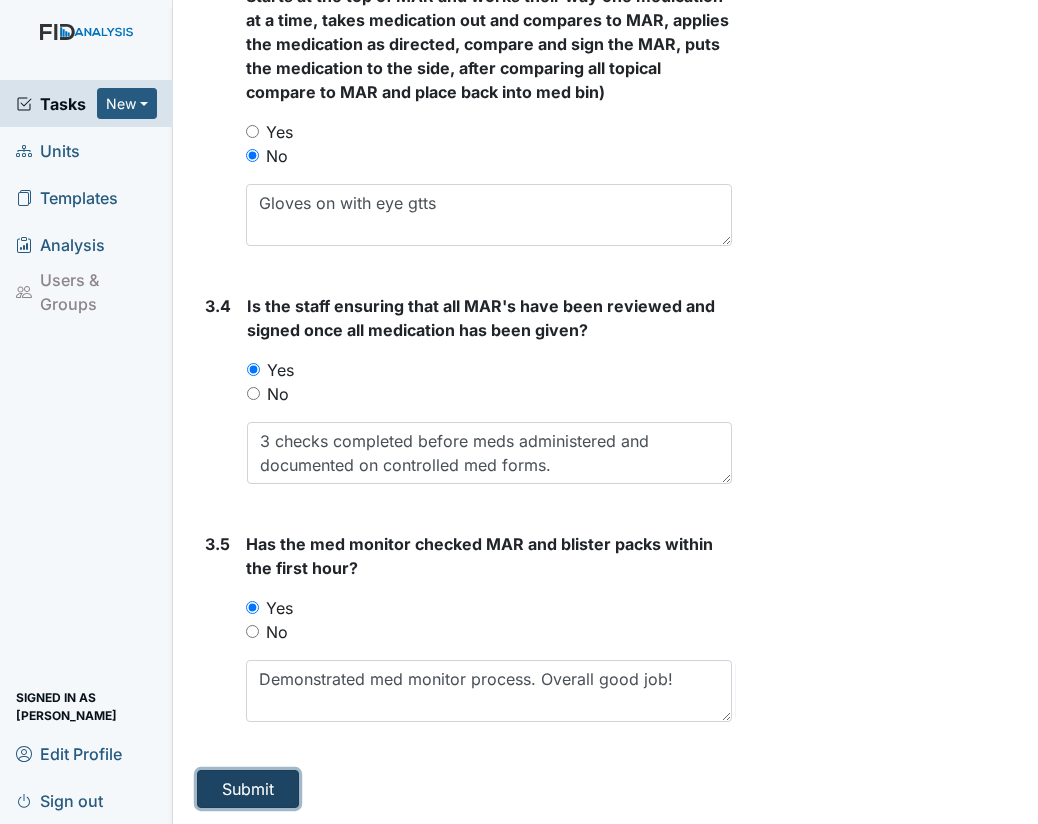 click on "Submit" at bounding box center (248, 789) 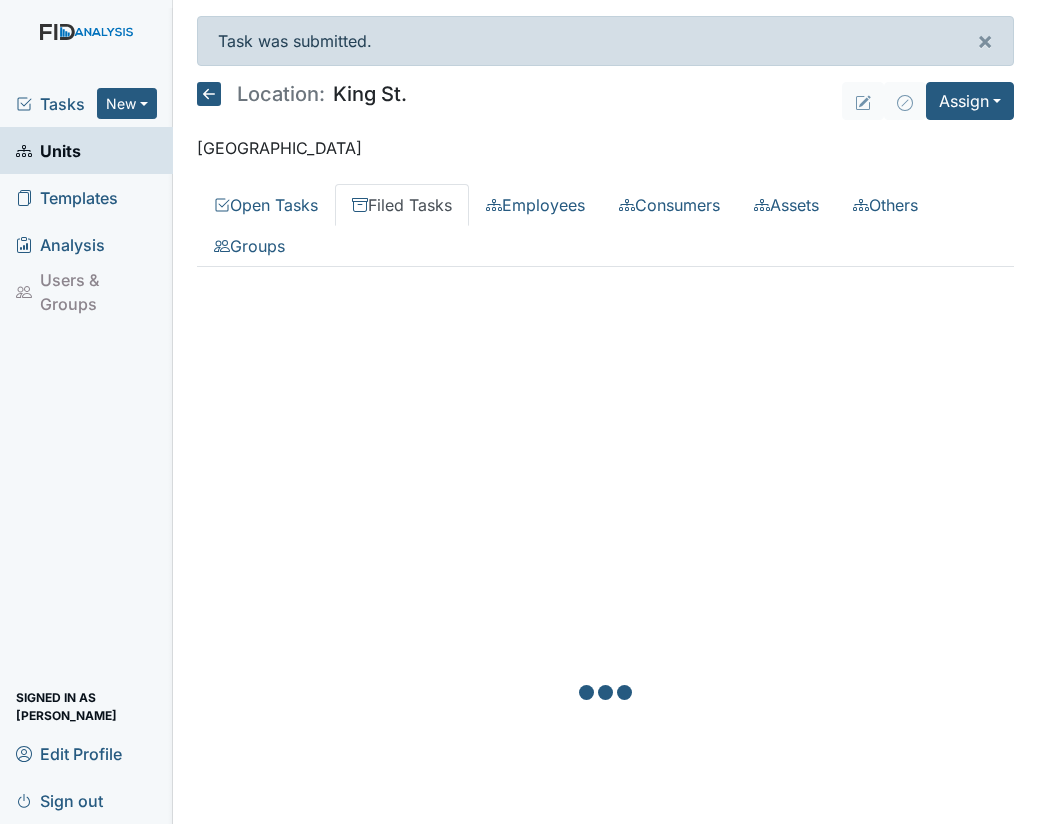 scroll, scrollTop: 0, scrollLeft: 0, axis: both 